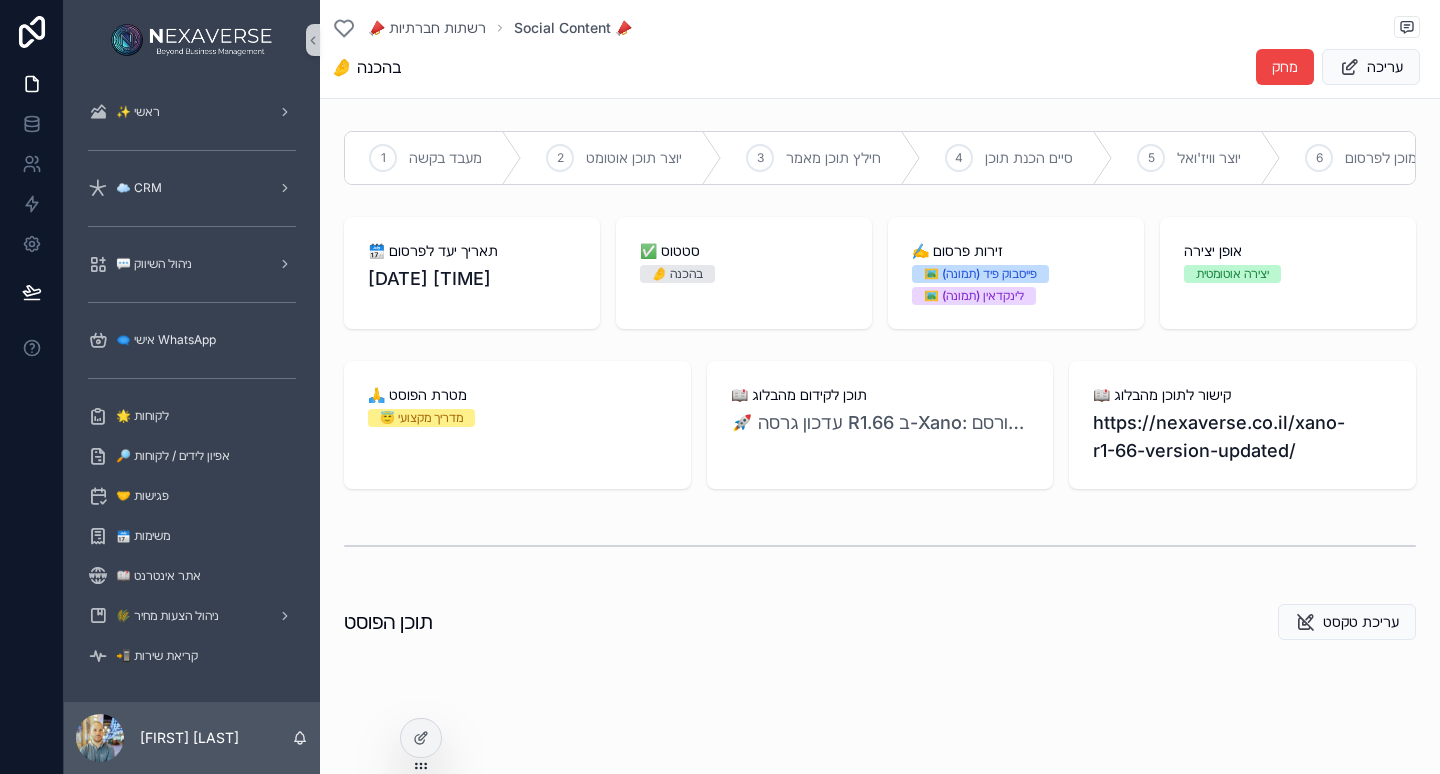 scroll, scrollTop: 0, scrollLeft: 0, axis: both 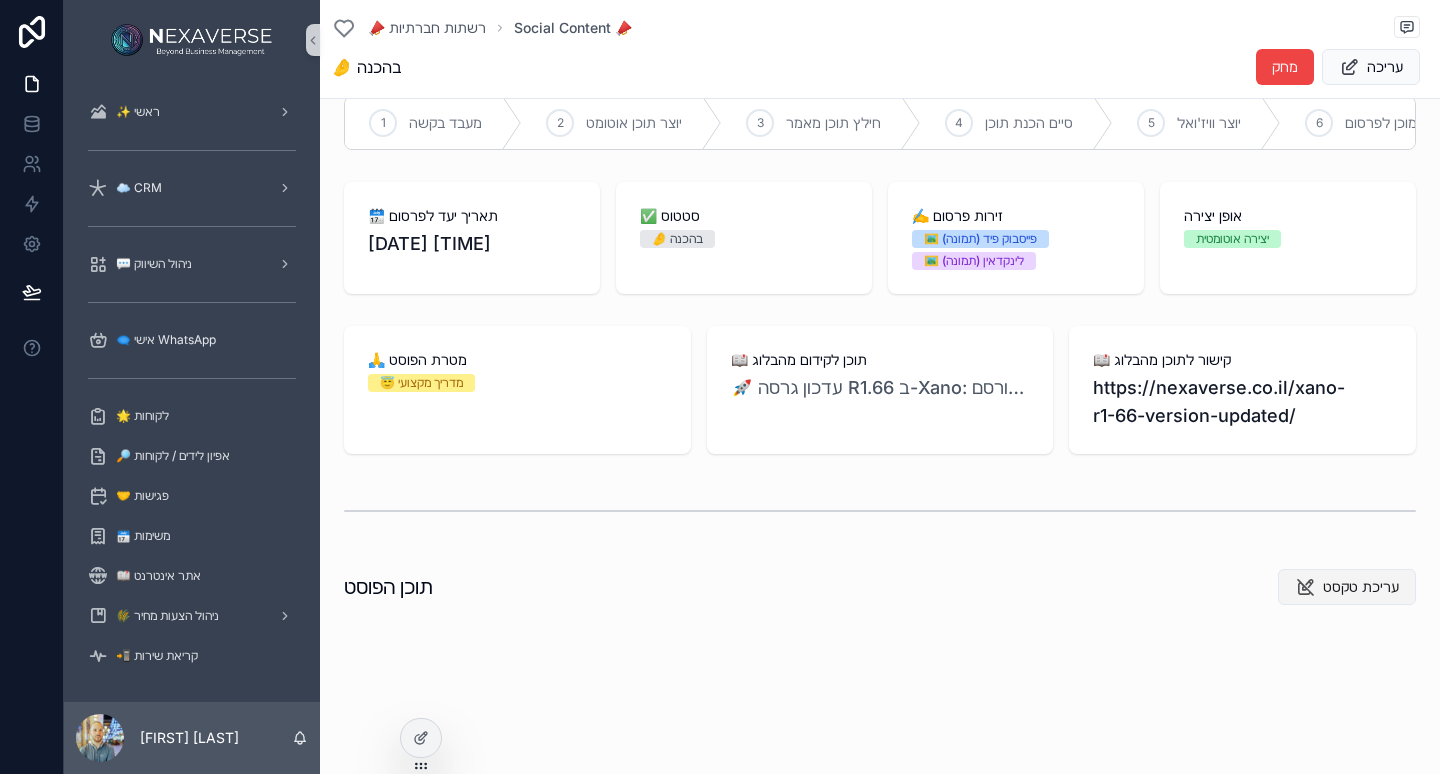 click on "עריכת טקסט" at bounding box center (1361, 587) 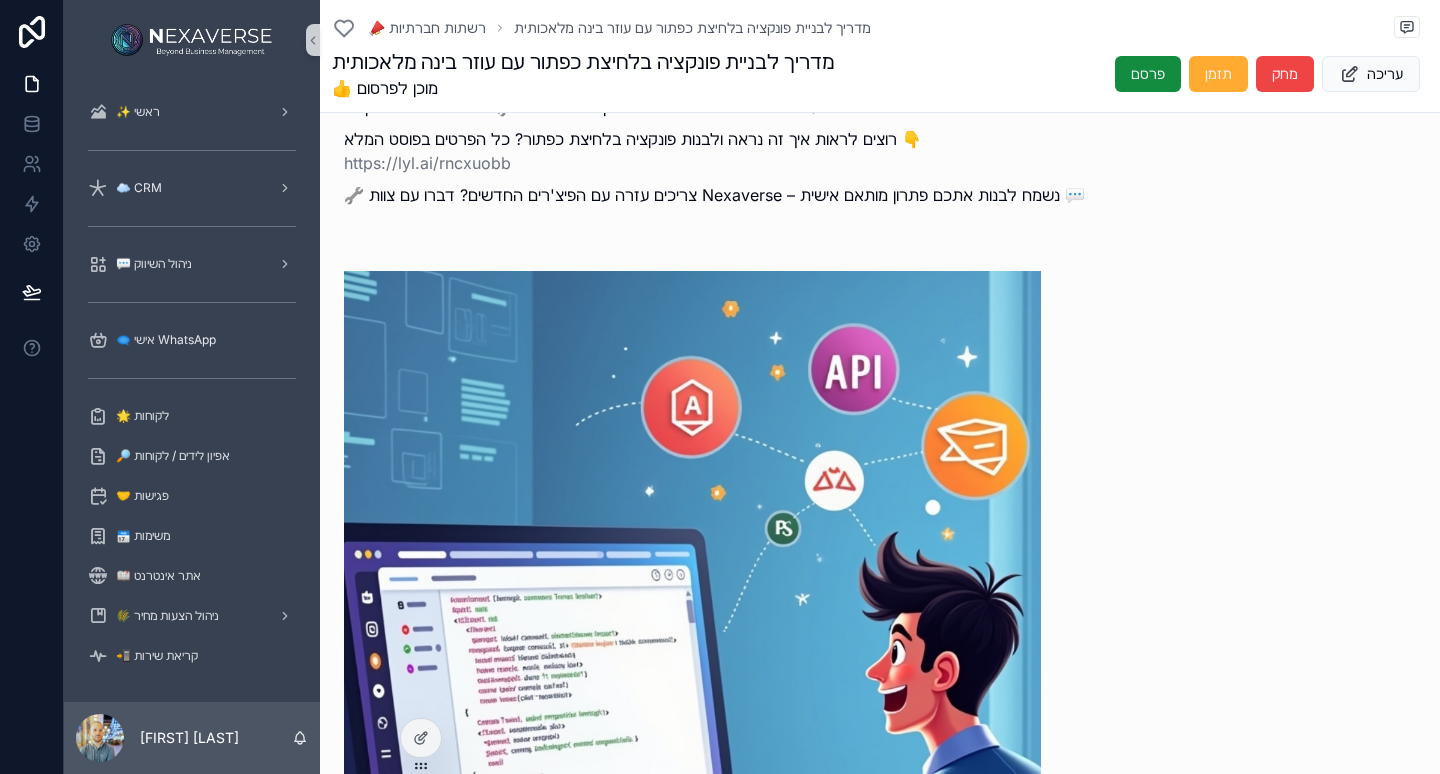 scroll, scrollTop: 664, scrollLeft: 0, axis: vertical 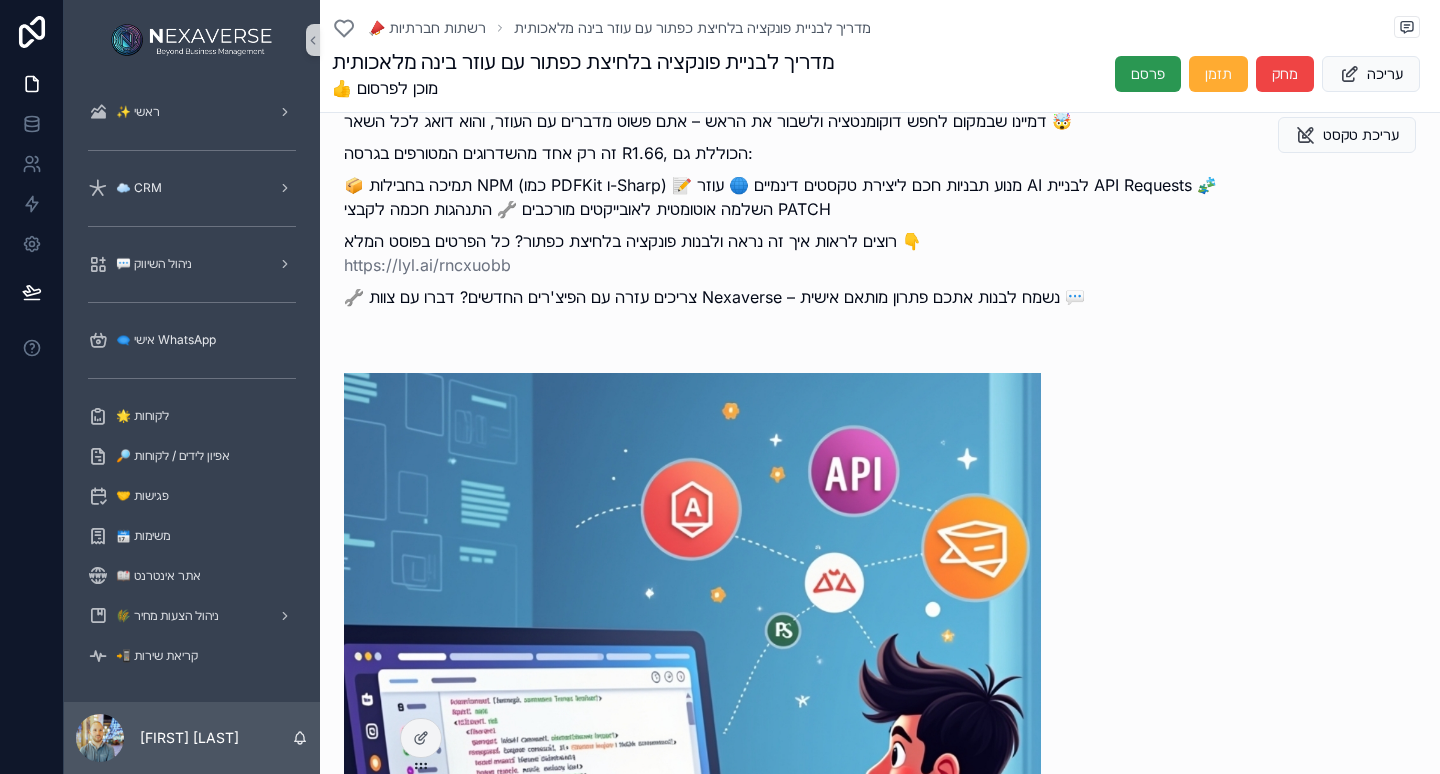 click on "פרסם" at bounding box center (1148, 74) 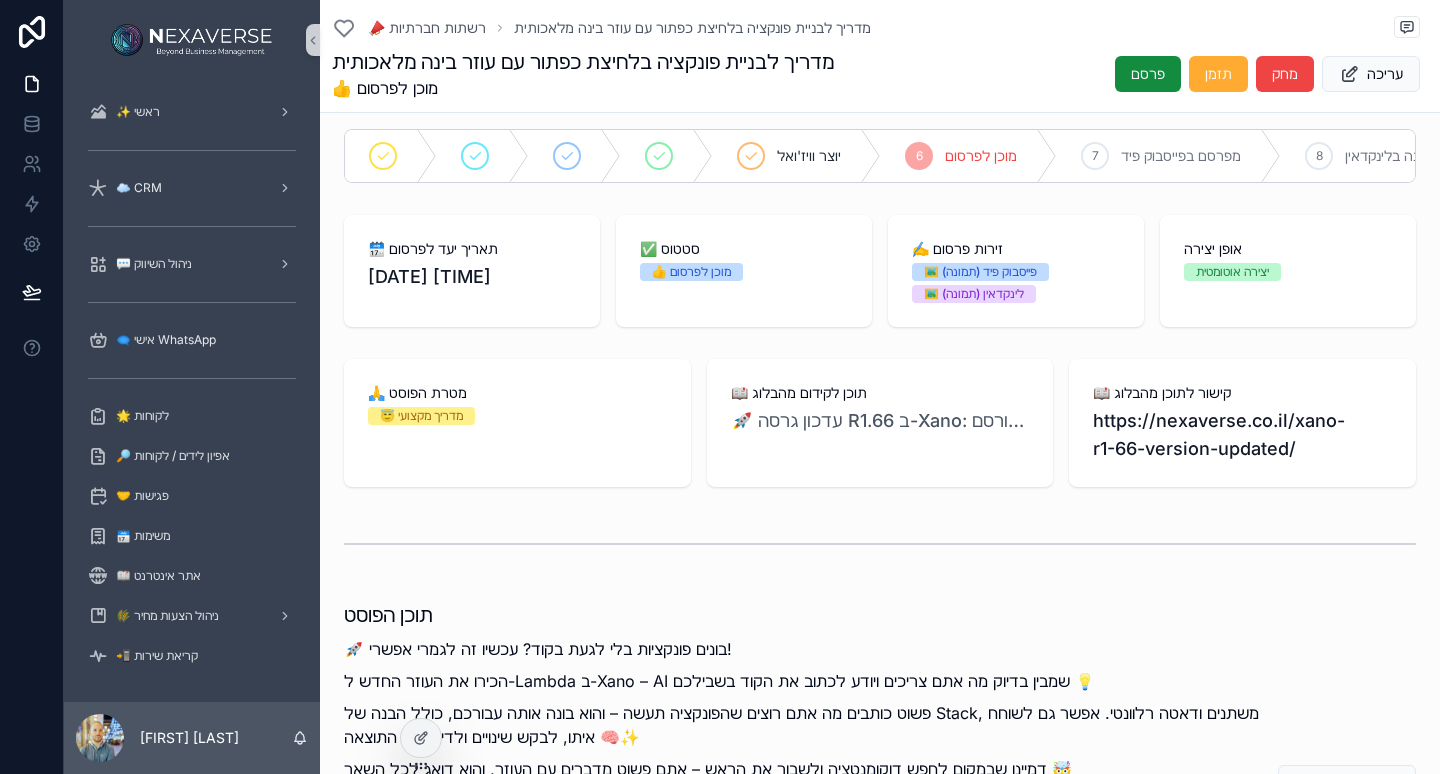 scroll, scrollTop: 0, scrollLeft: 0, axis: both 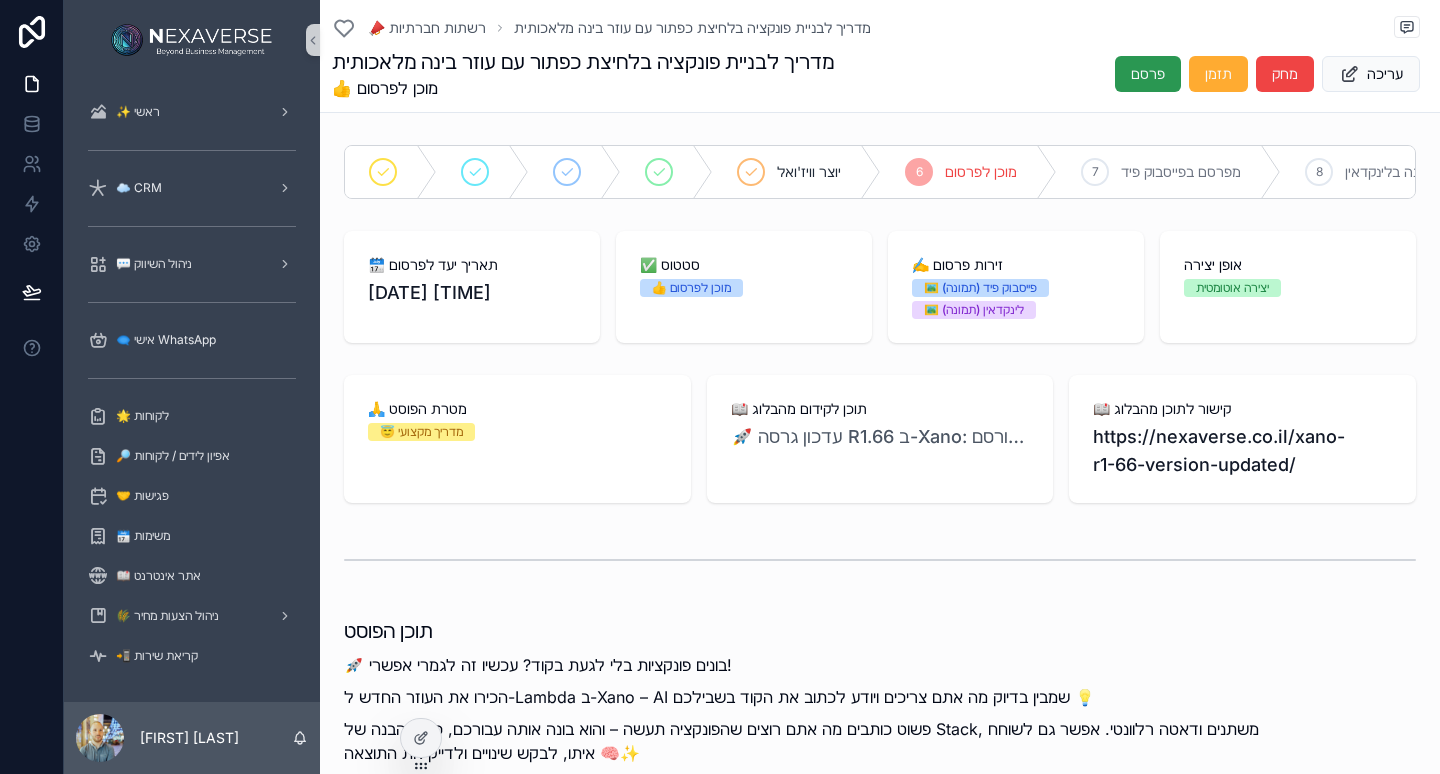 click on "פרסם" at bounding box center [1148, 74] 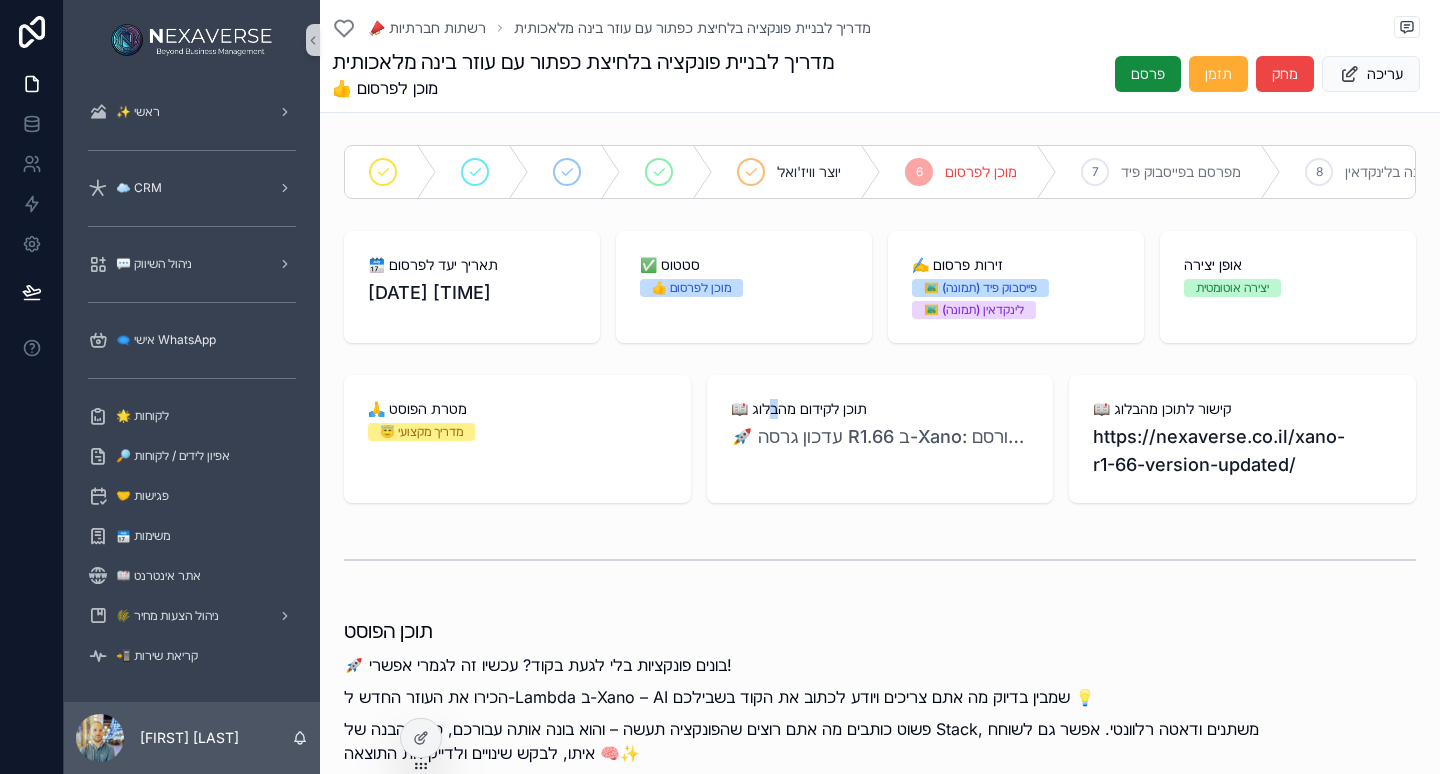 click on "📖 תוכן לקידום מהבלוג 🚀 עדכון גרסה R1.66 ב-Xano: כל החידושים שאתם חייבים להכיר, 🙏 פורסם, 15-04-2025" at bounding box center [880, 439] 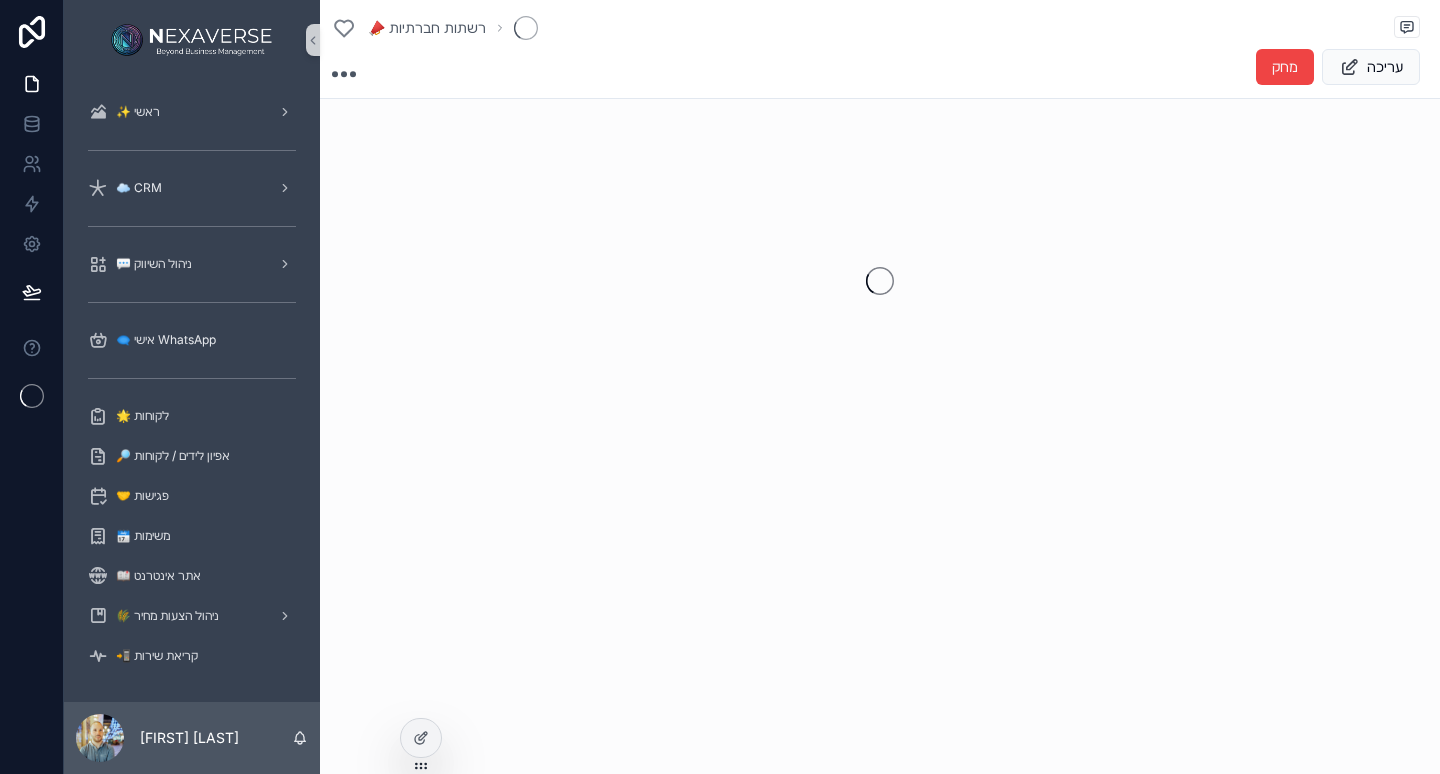 scroll, scrollTop: 0, scrollLeft: 0, axis: both 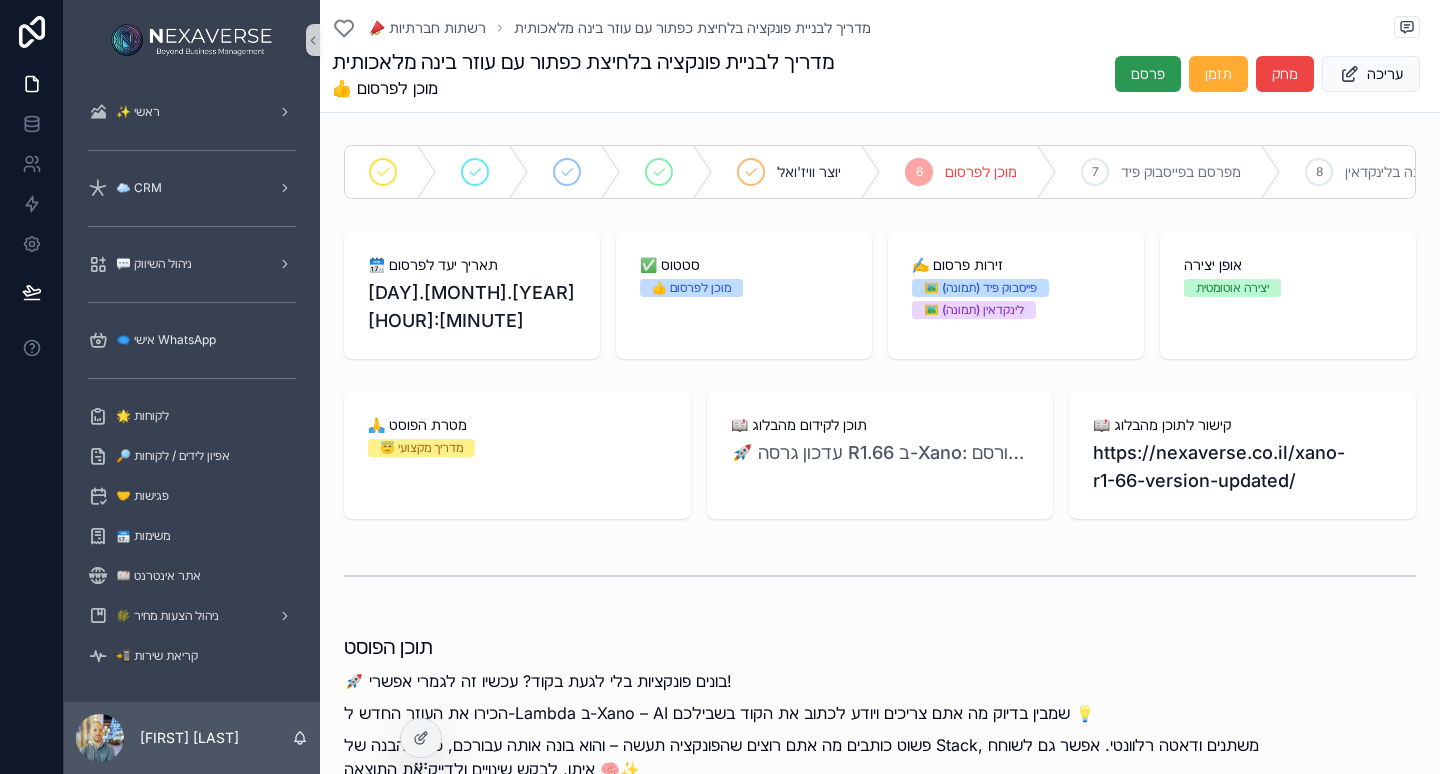 click on "פרסם" at bounding box center (1148, 74) 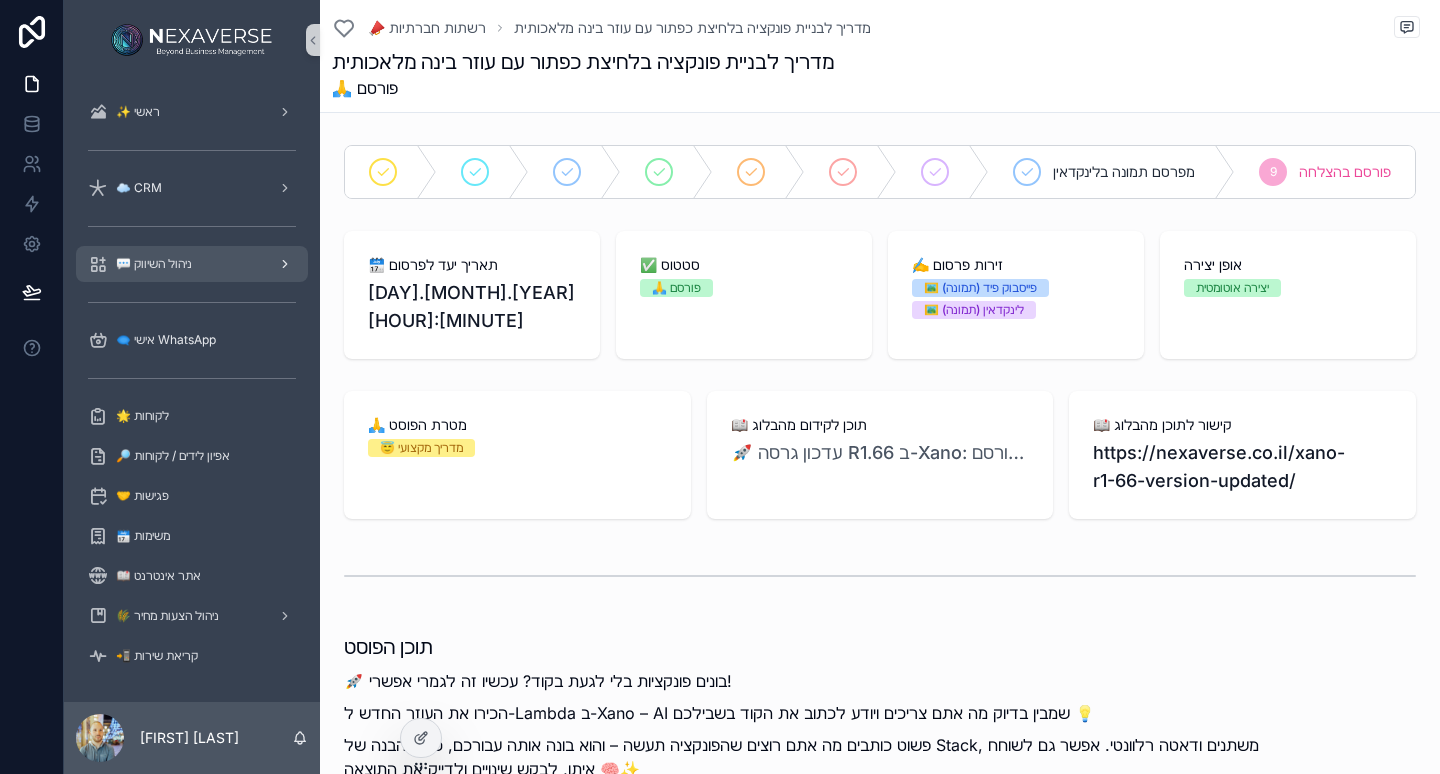 click on "💬 ניהול השיווק" at bounding box center [154, 264] 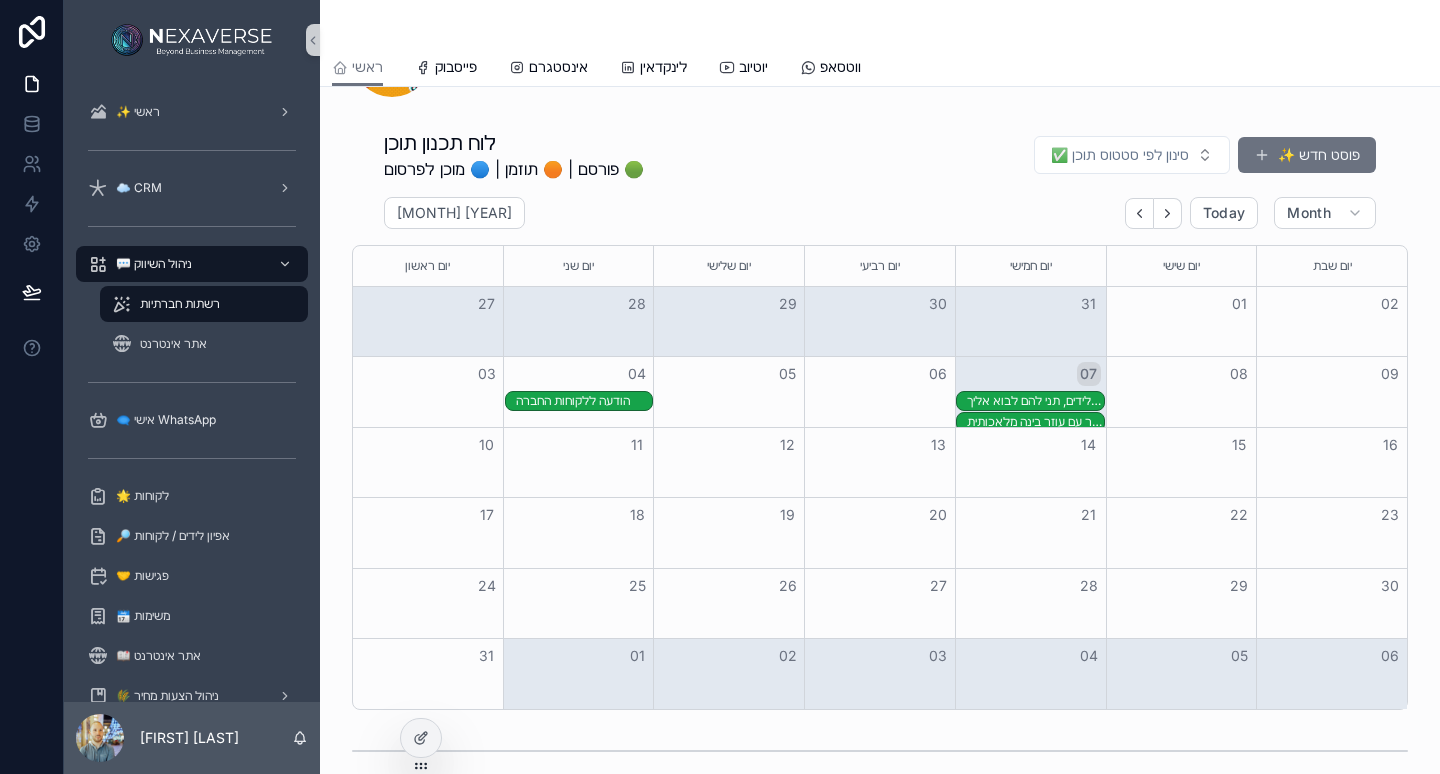 scroll, scrollTop: 100, scrollLeft: 0, axis: vertical 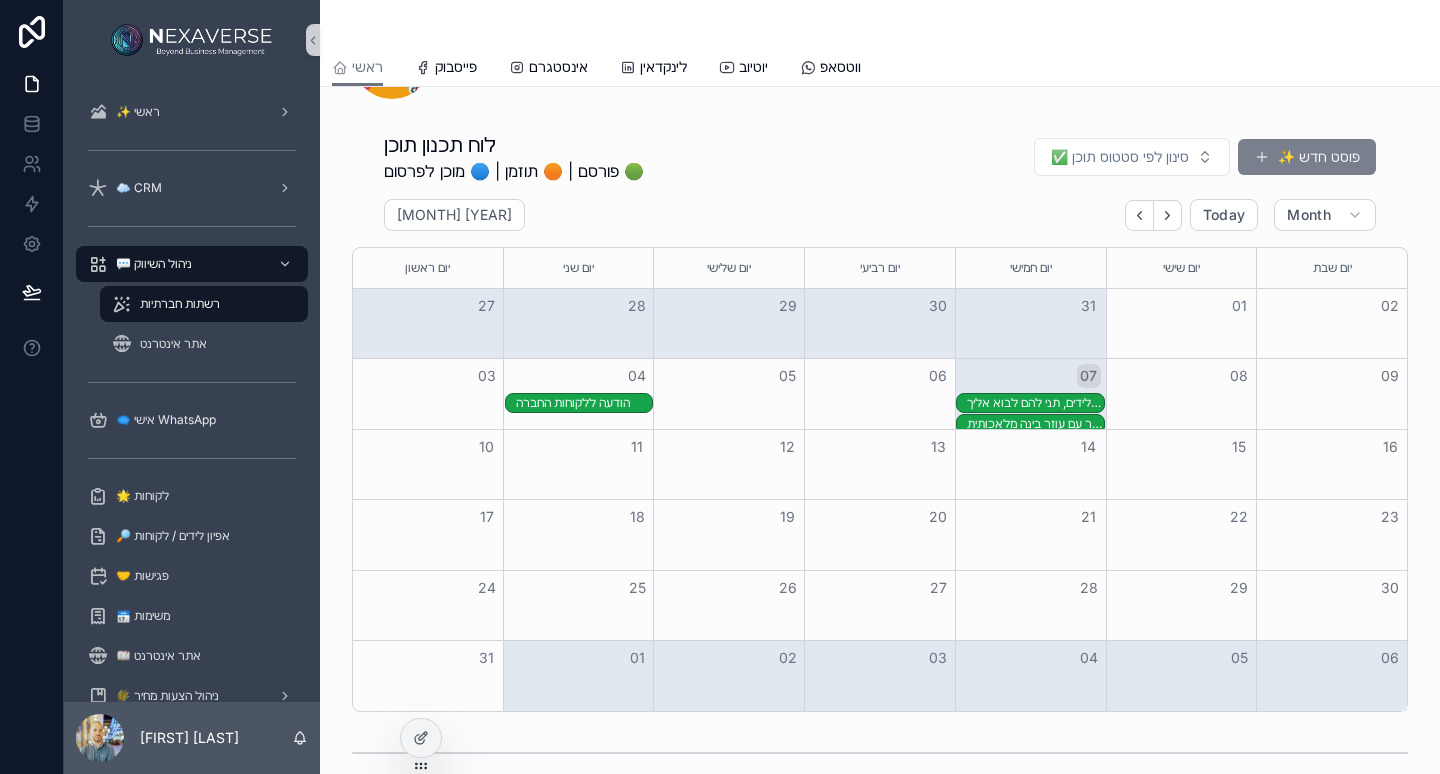 click on "✨ פוסט חדש" at bounding box center (1307, 157) 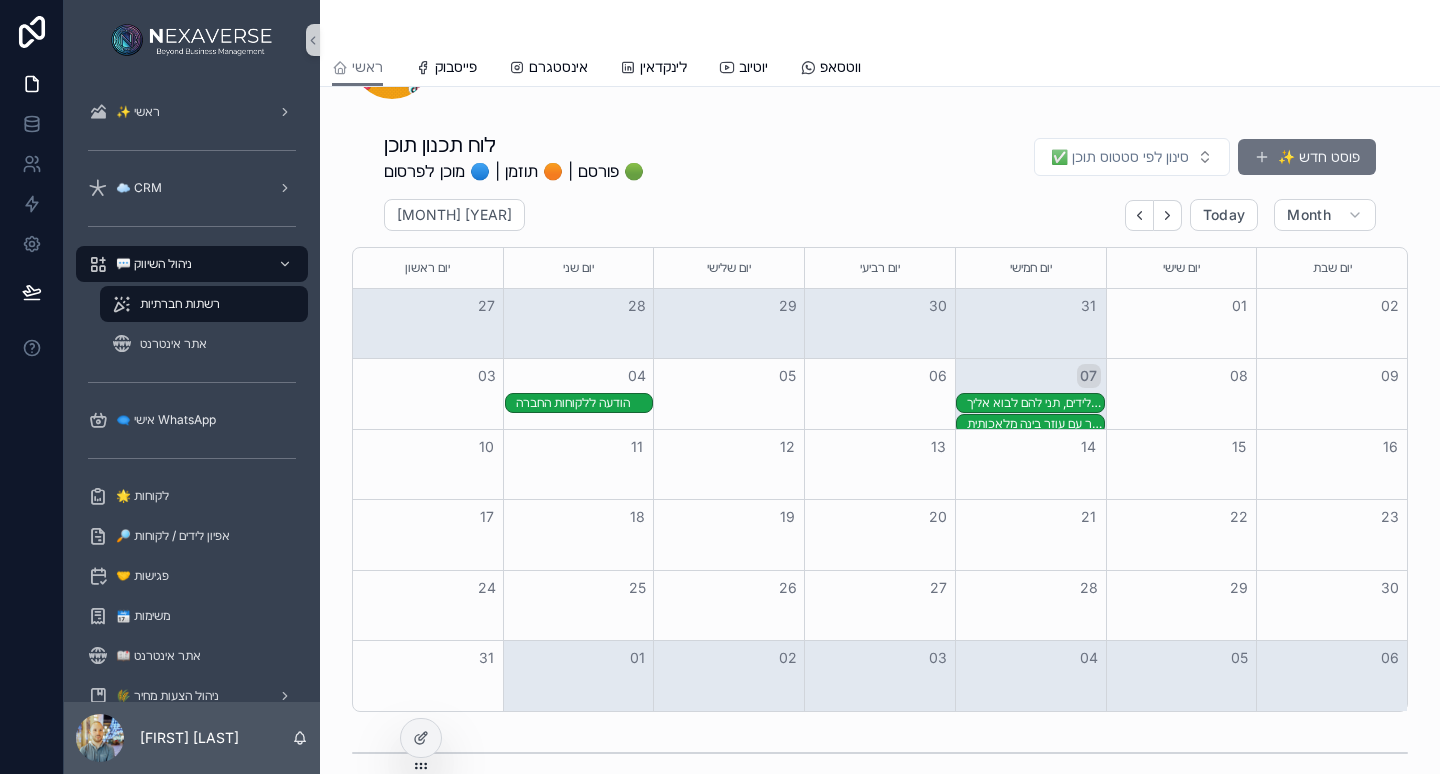 scroll, scrollTop: 0, scrollLeft: 0, axis: both 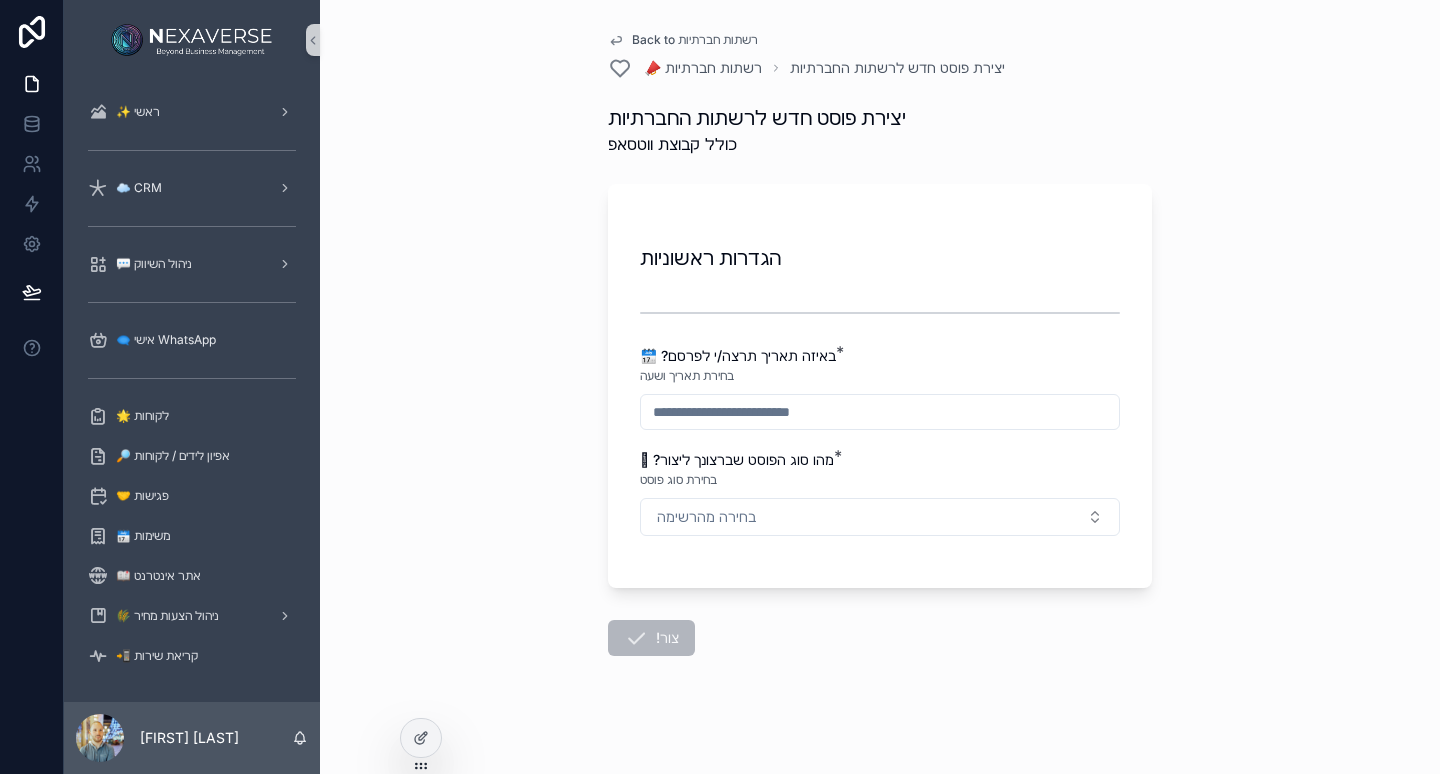 click at bounding box center (880, 412) 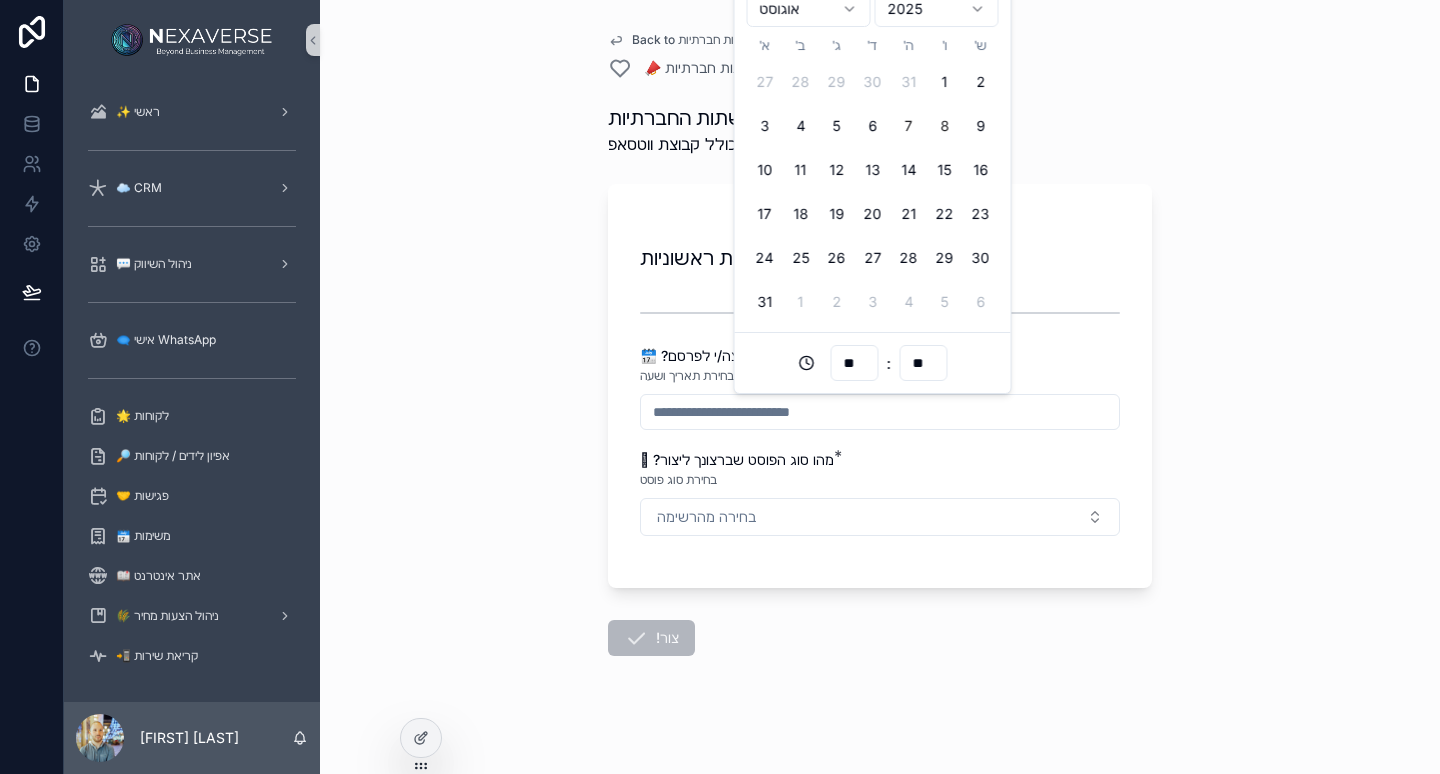 click on "8" at bounding box center (945, 126) 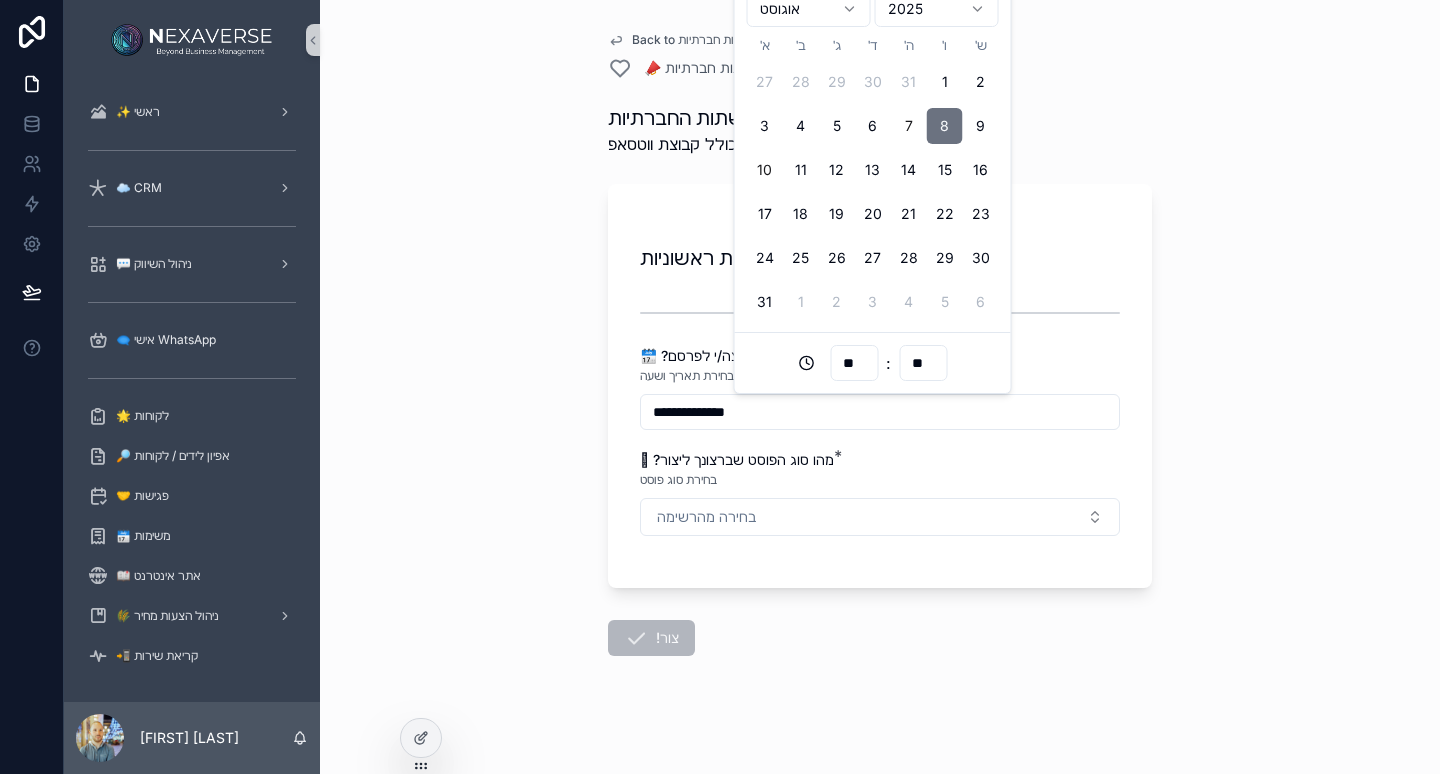 click on "10" at bounding box center (765, 170) 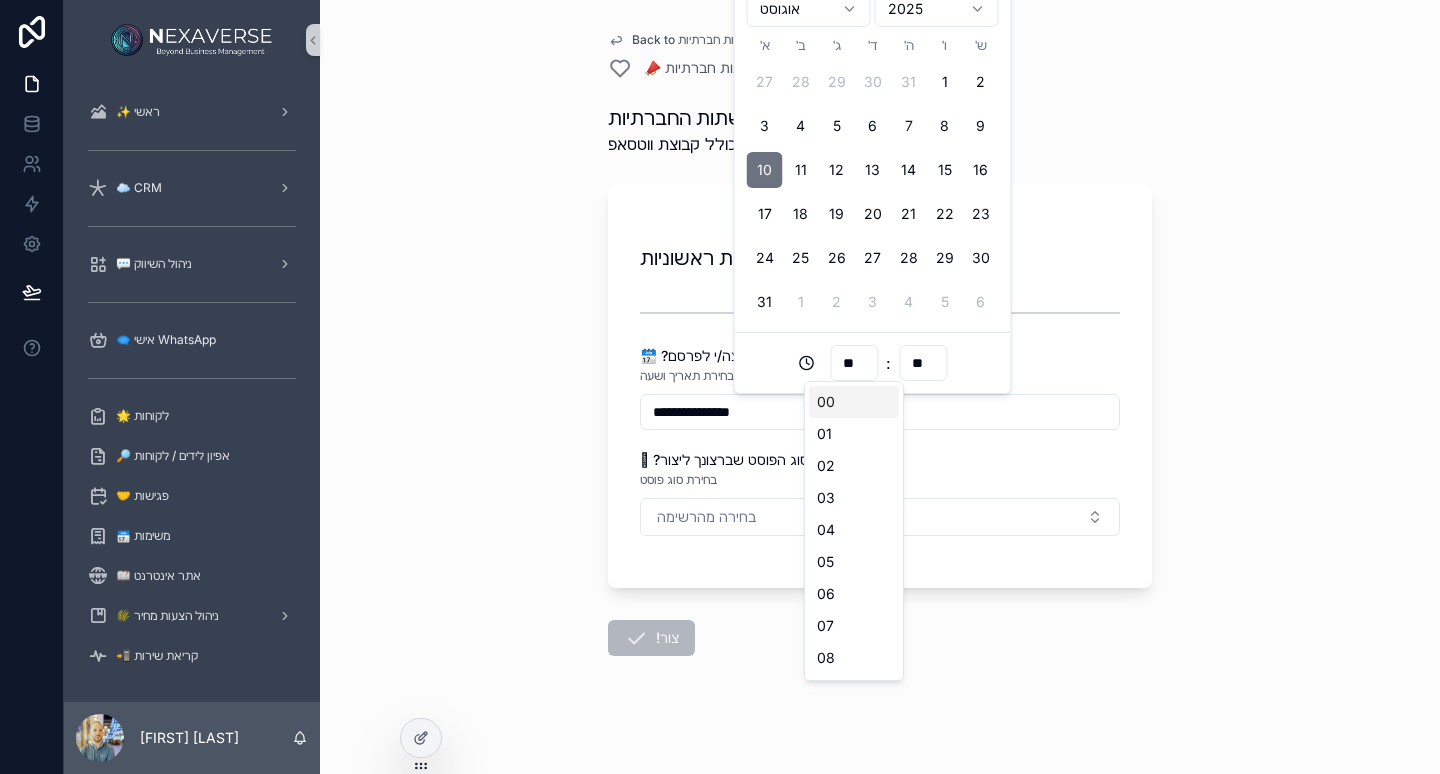 click on "**" at bounding box center [854, 363] 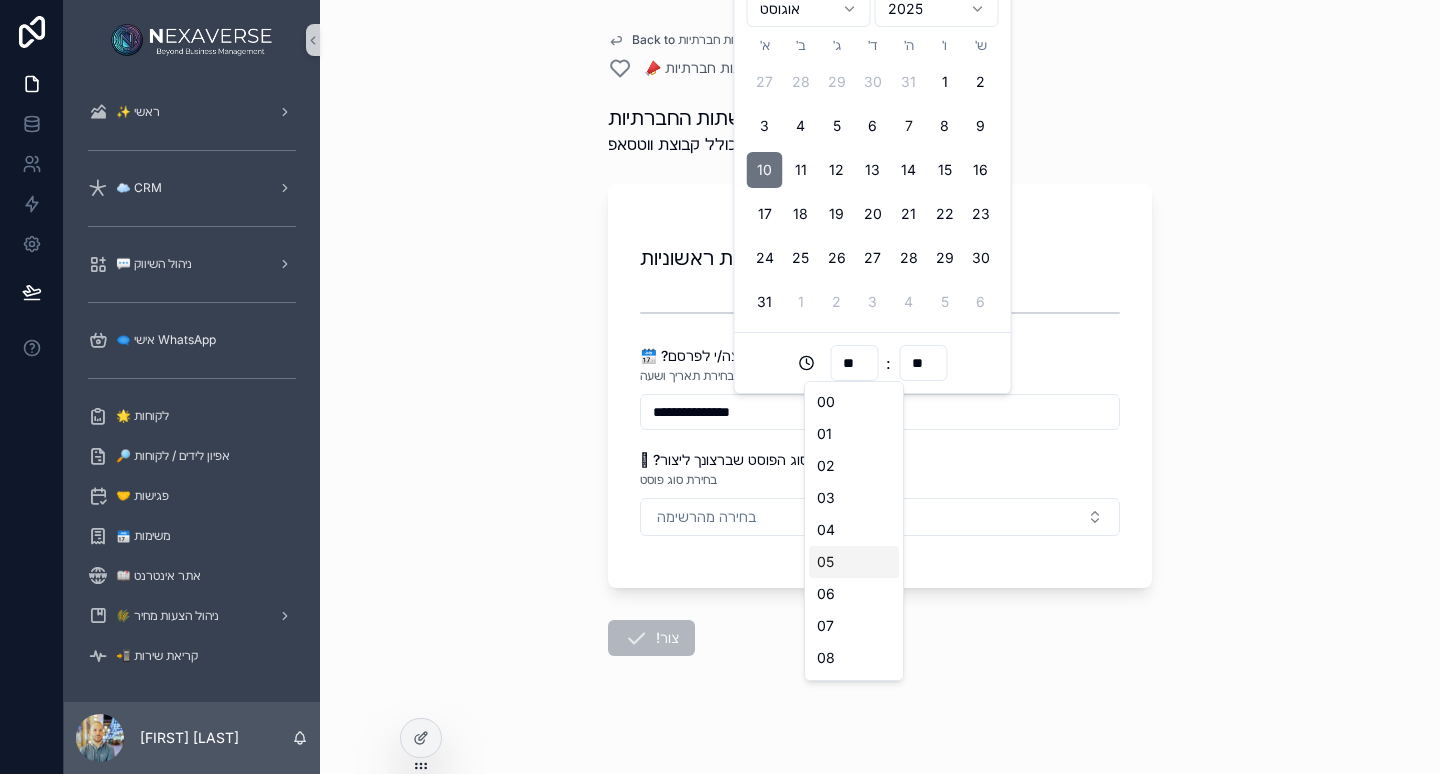 scroll, scrollTop: 100, scrollLeft: 0, axis: vertical 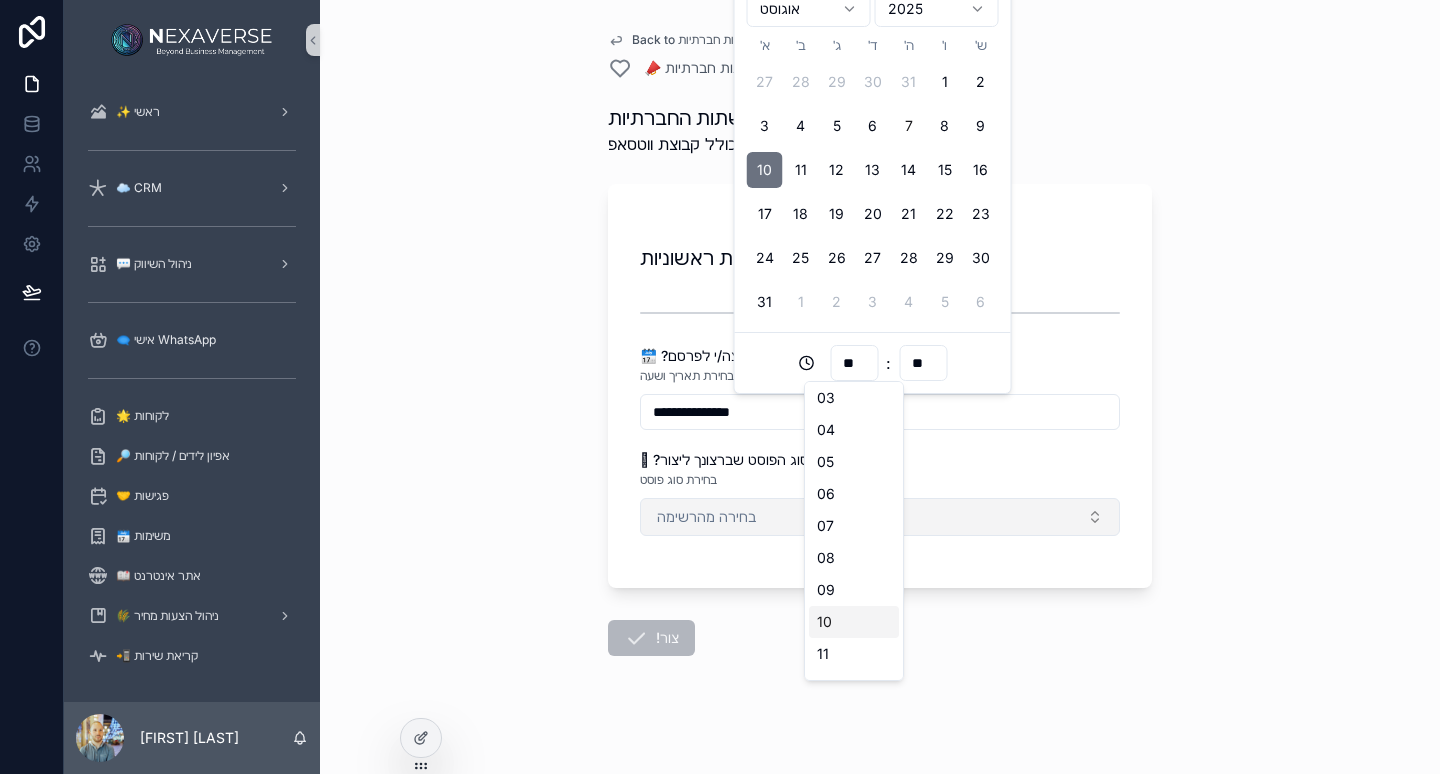 click on "10" at bounding box center (854, 622) 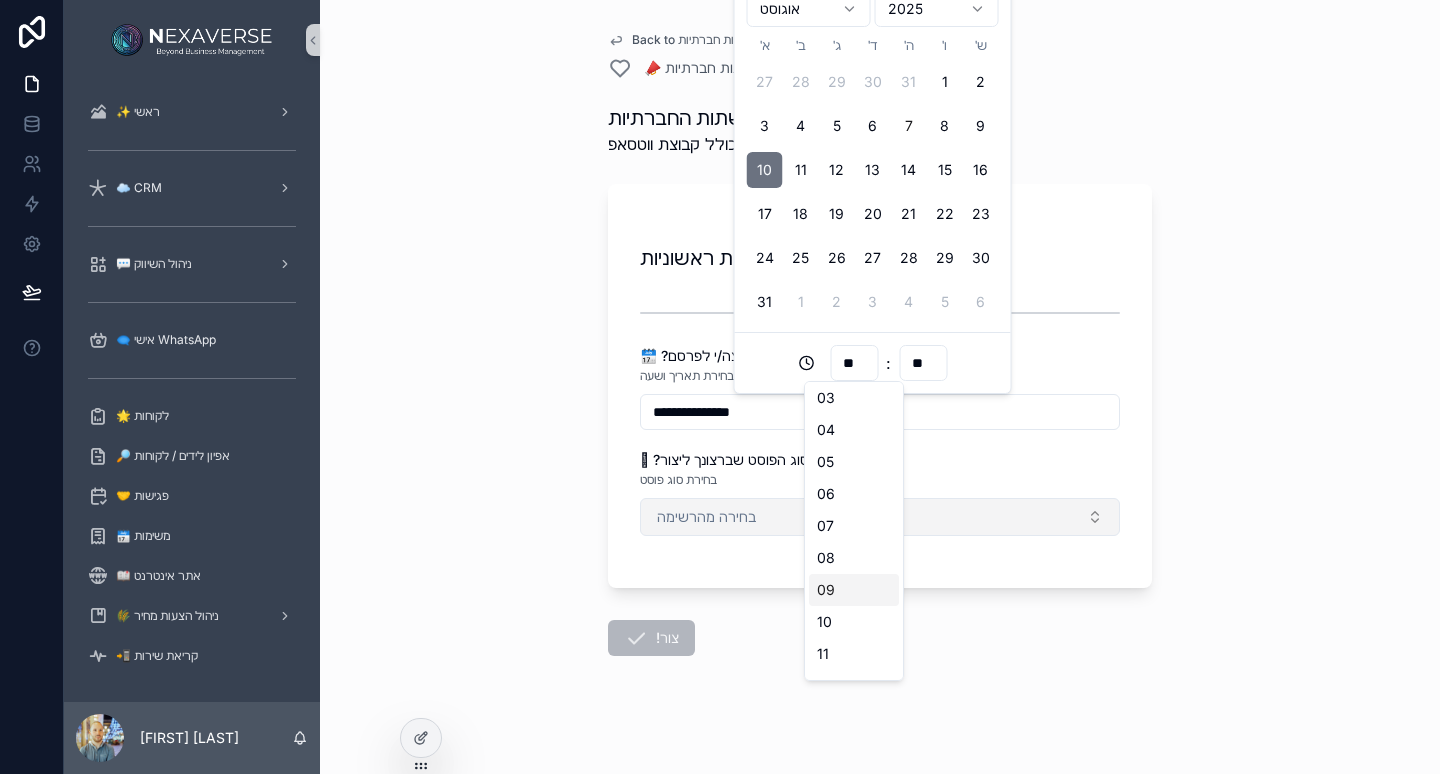type on "**********" 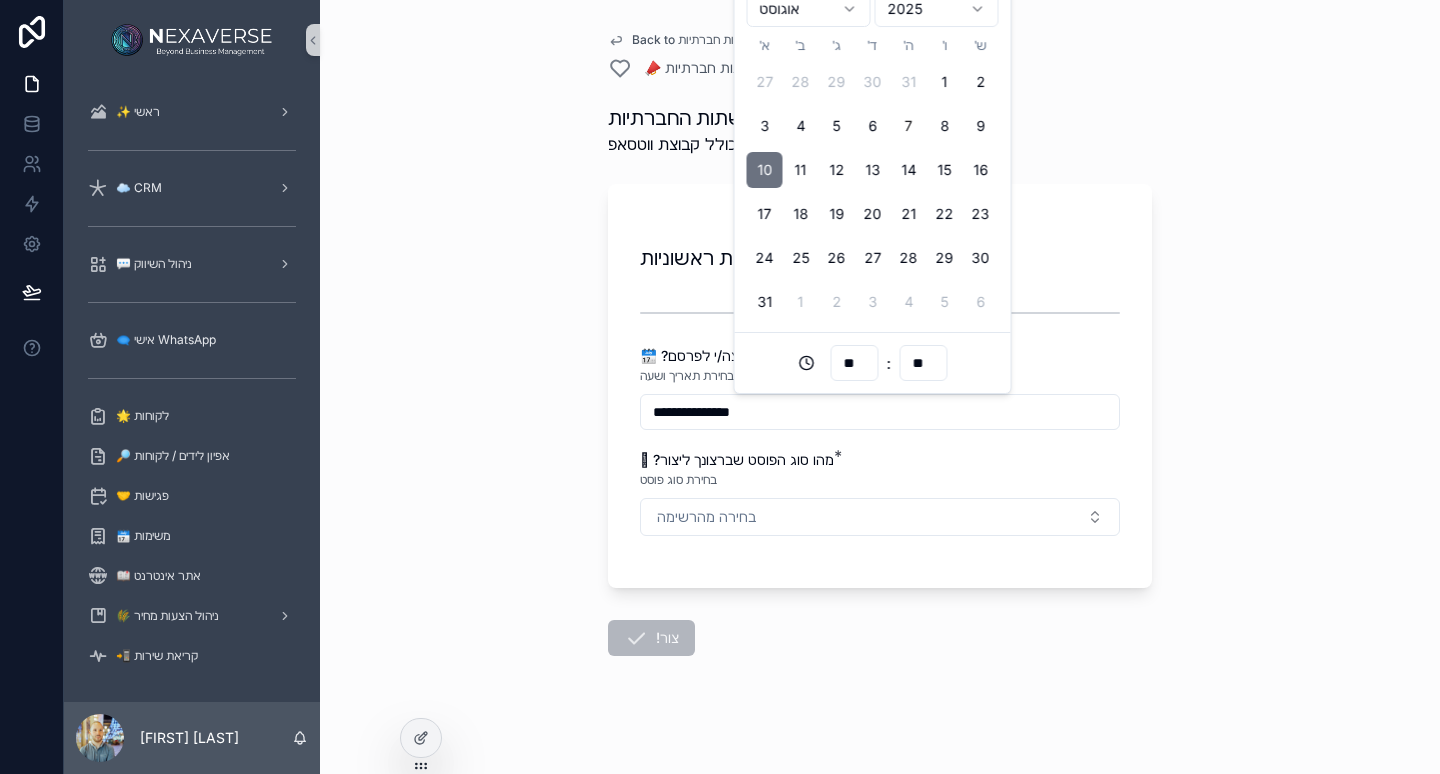 click on "🗓️ ?באיזה תאריך תרצה/י לפרסם *" at bounding box center [880, 356] 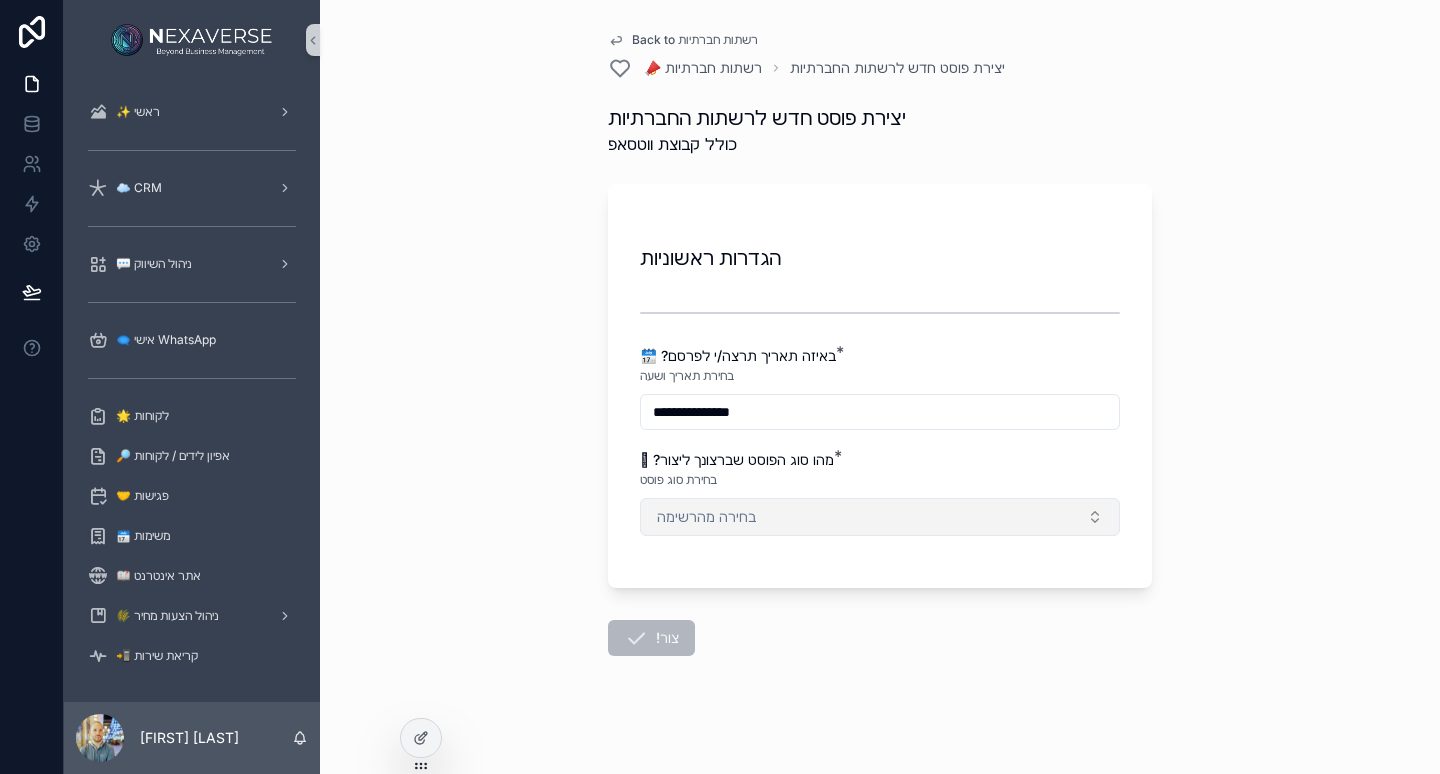 click on "בחירה מהרשימה" at bounding box center (880, 517) 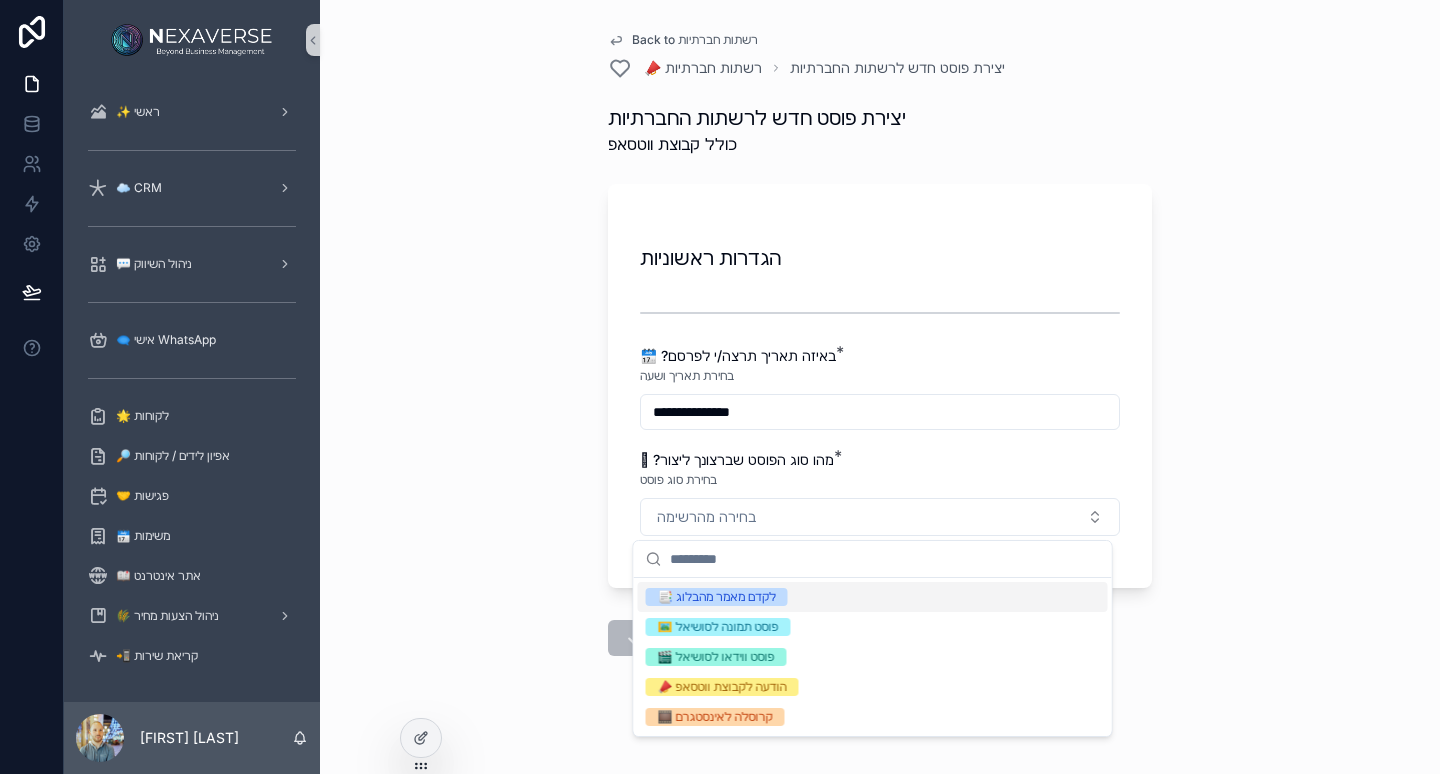 click on "📑 לקדם מאמר מהבלוג" at bounding box center [717, 597] 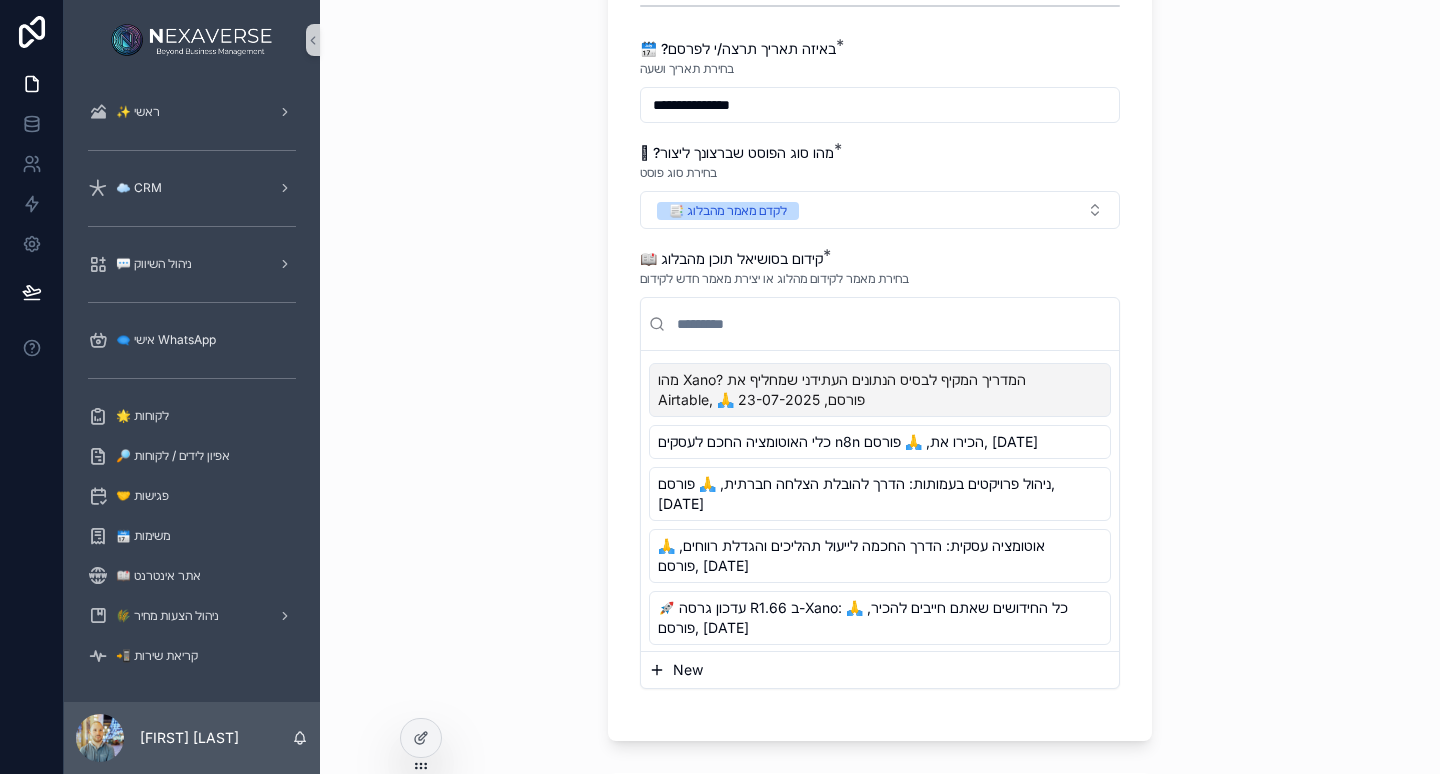 scroll, scrollTop: 400, scrollLeft: 0, axis: vertical 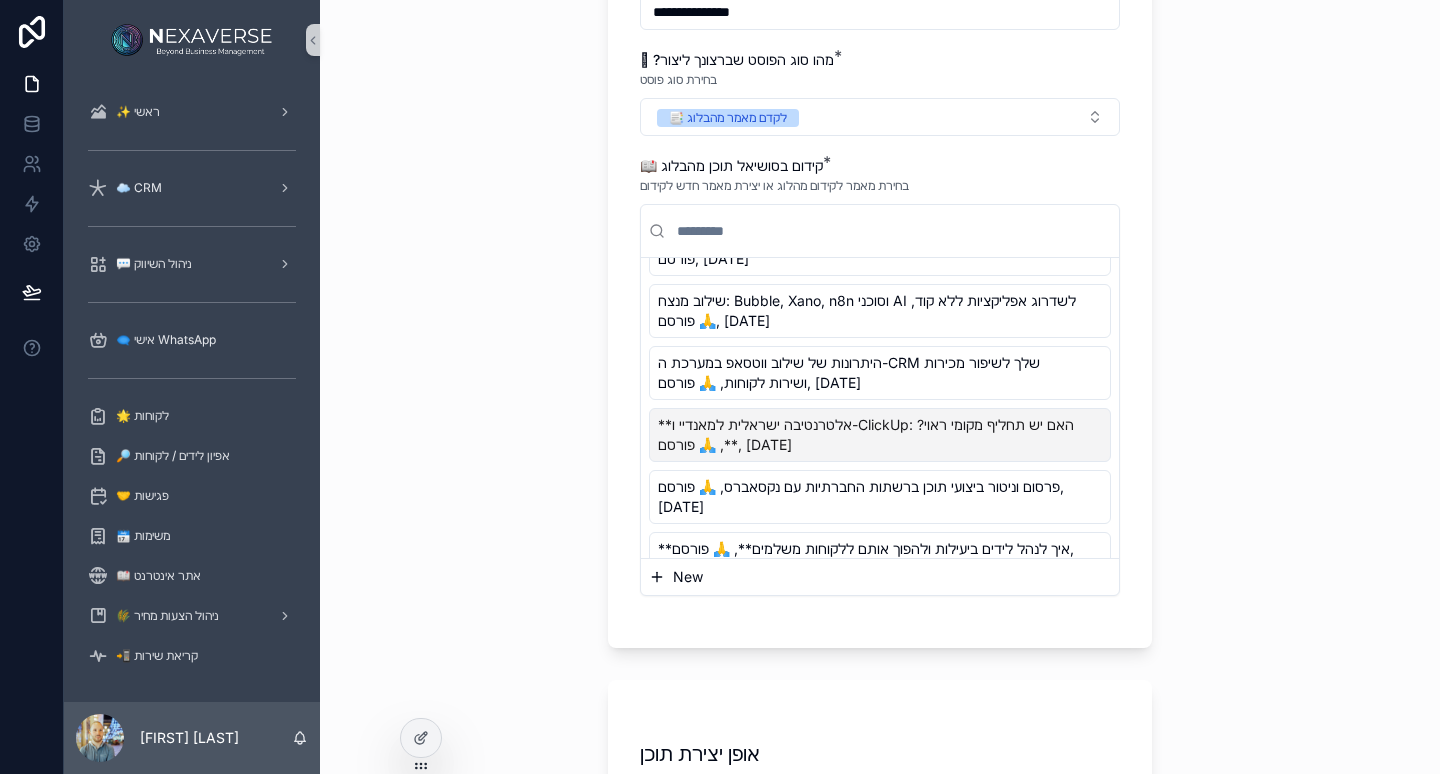 click on "**אלטרנטיבה ישראלית למאנדיי ו-ClickUp: האם יש תחליף מקומי ראוי?**, 🙏 פורסם, [DATE]" at bounding box center (868, 435) 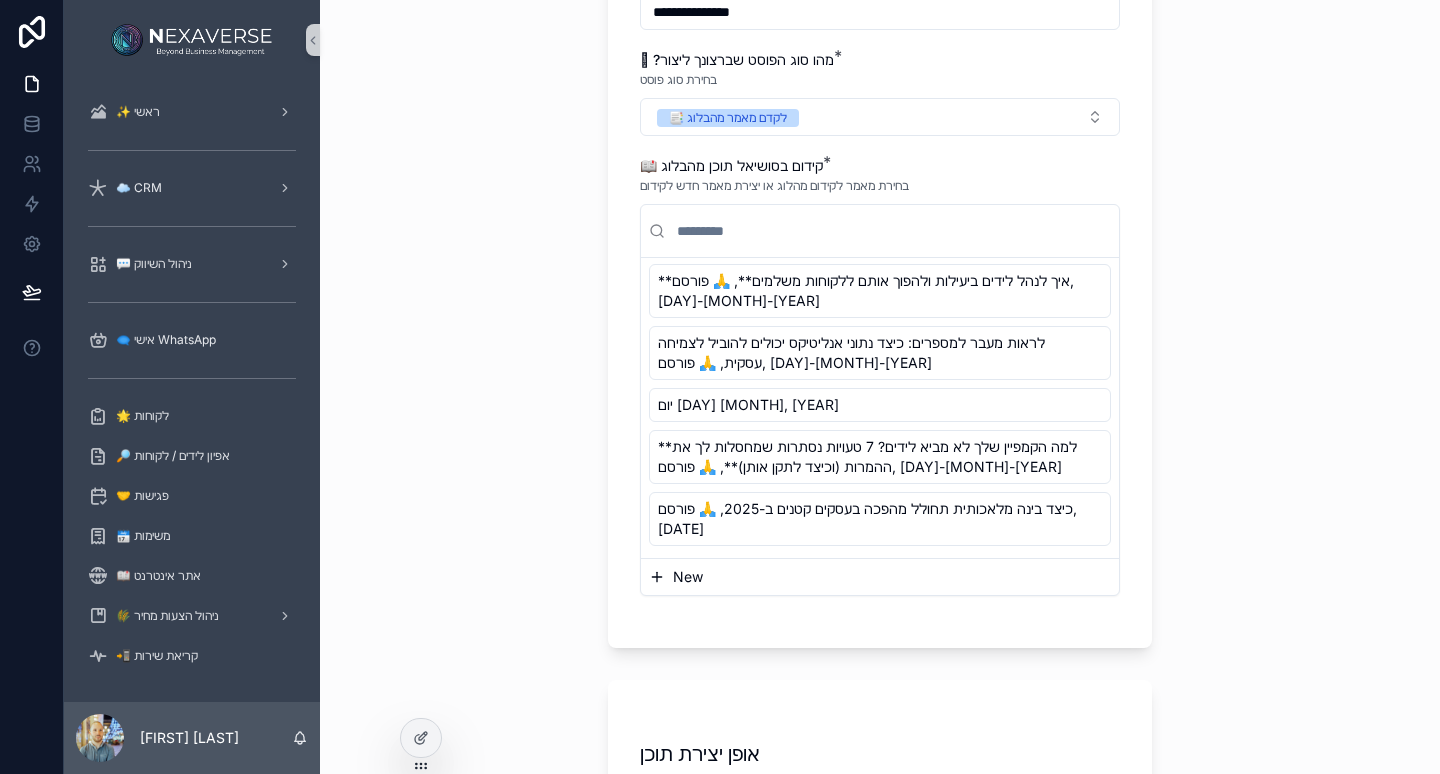 scroll, scrollTop: 750, scrollLeft: 0, axis: vertical 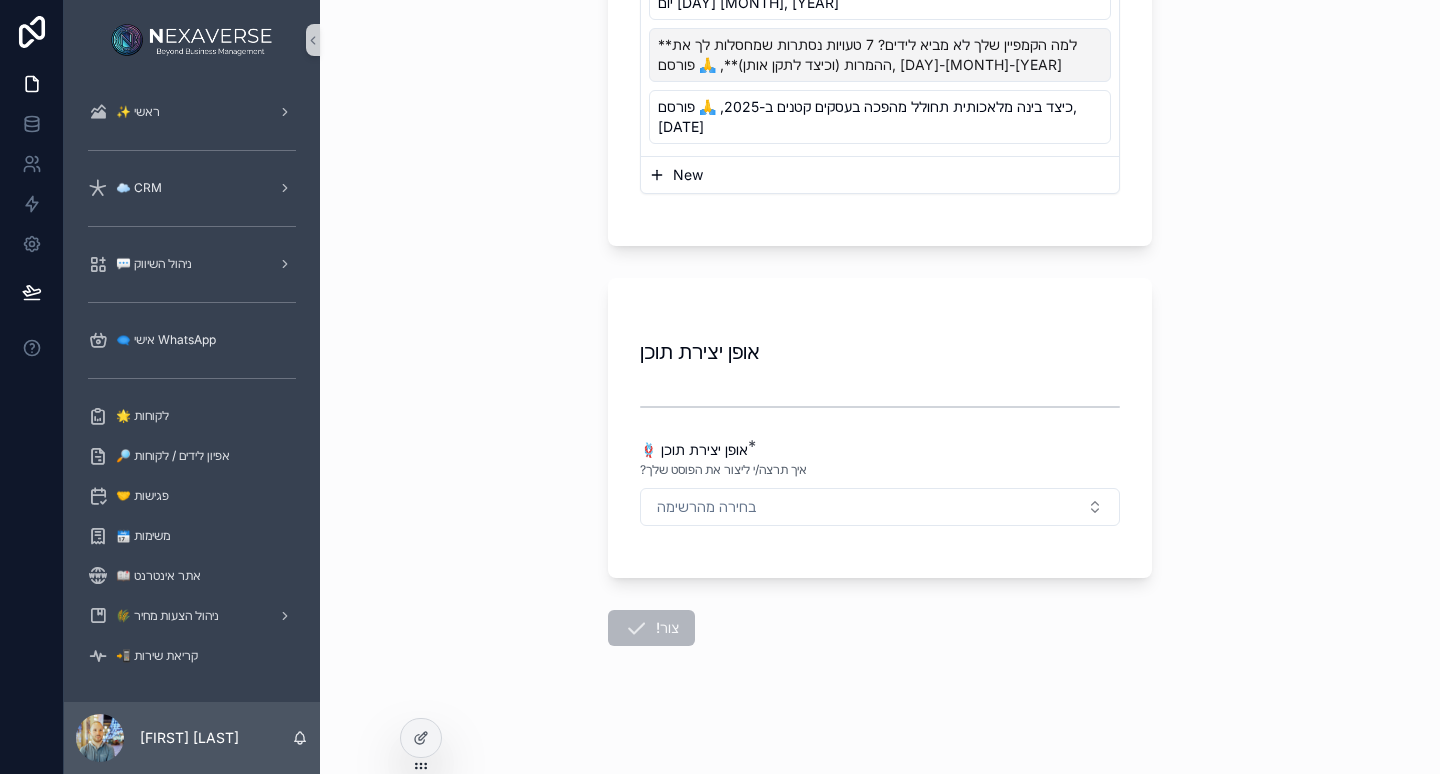 click on "🪢 אופן יצירת תוכן * ?איך תרצה/י ליצור את הפוסט שלך בחירה מהרשימה" at bounding box center [880, 483] 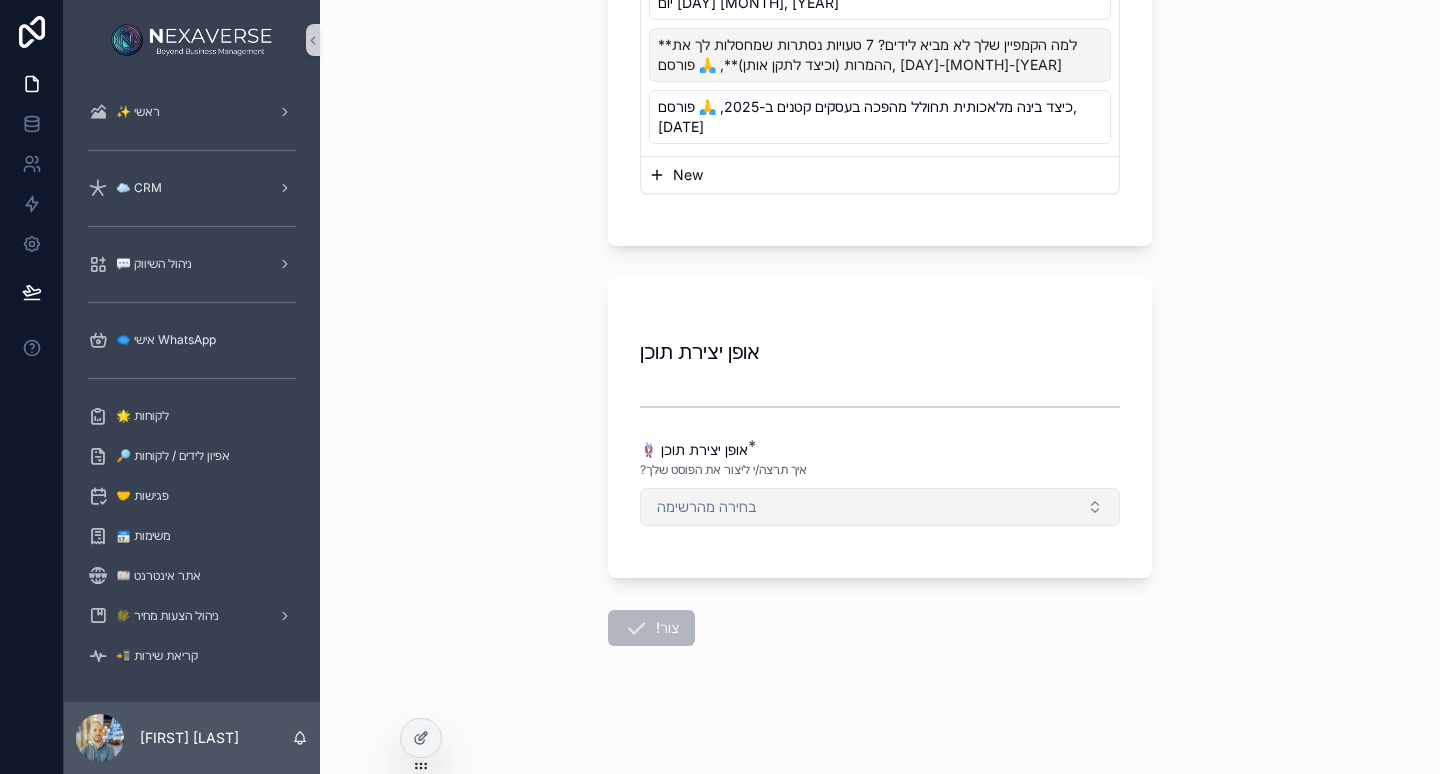 click on "בחירה מהרשימה" at bounding box center [706, 507] 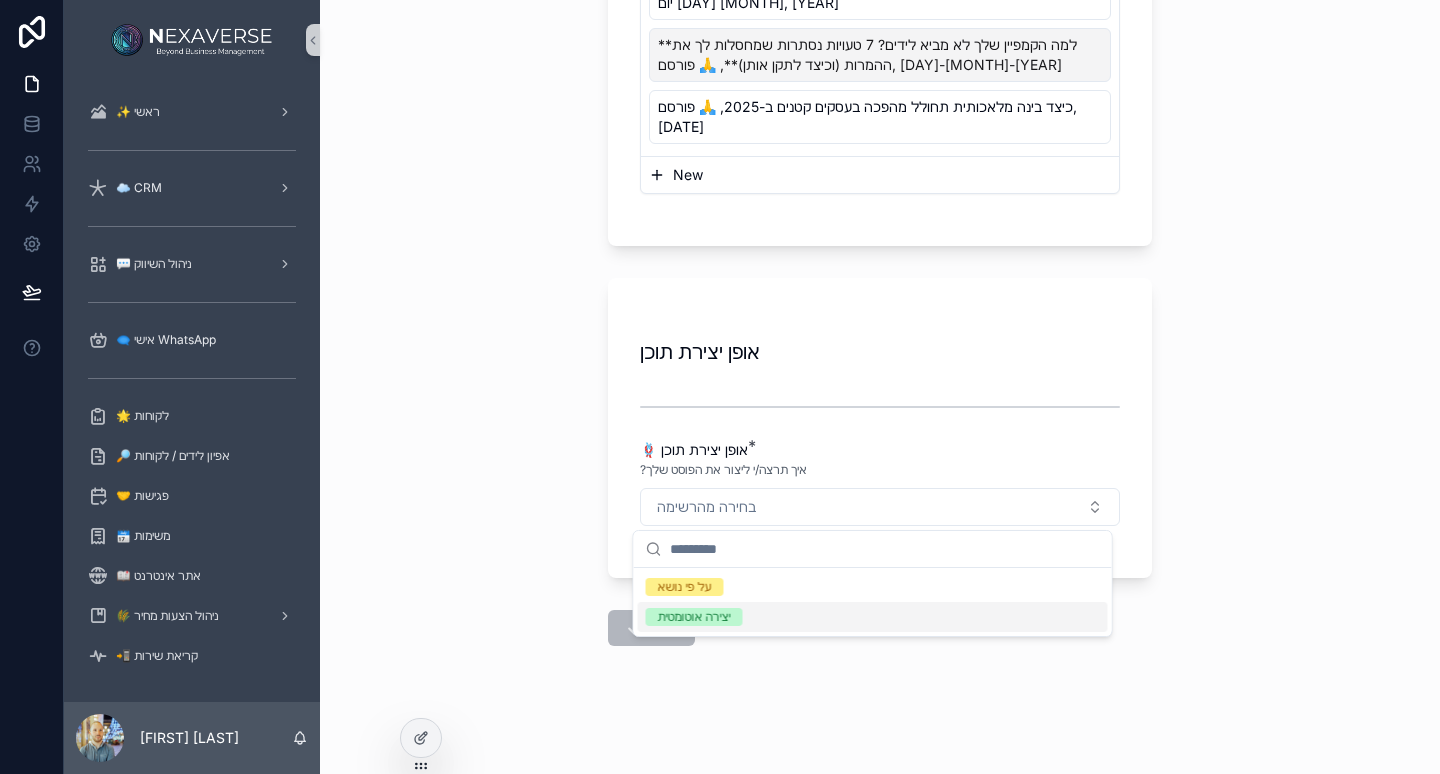 click on "יצירה אוטומטית" at bounding box center (694, 617) 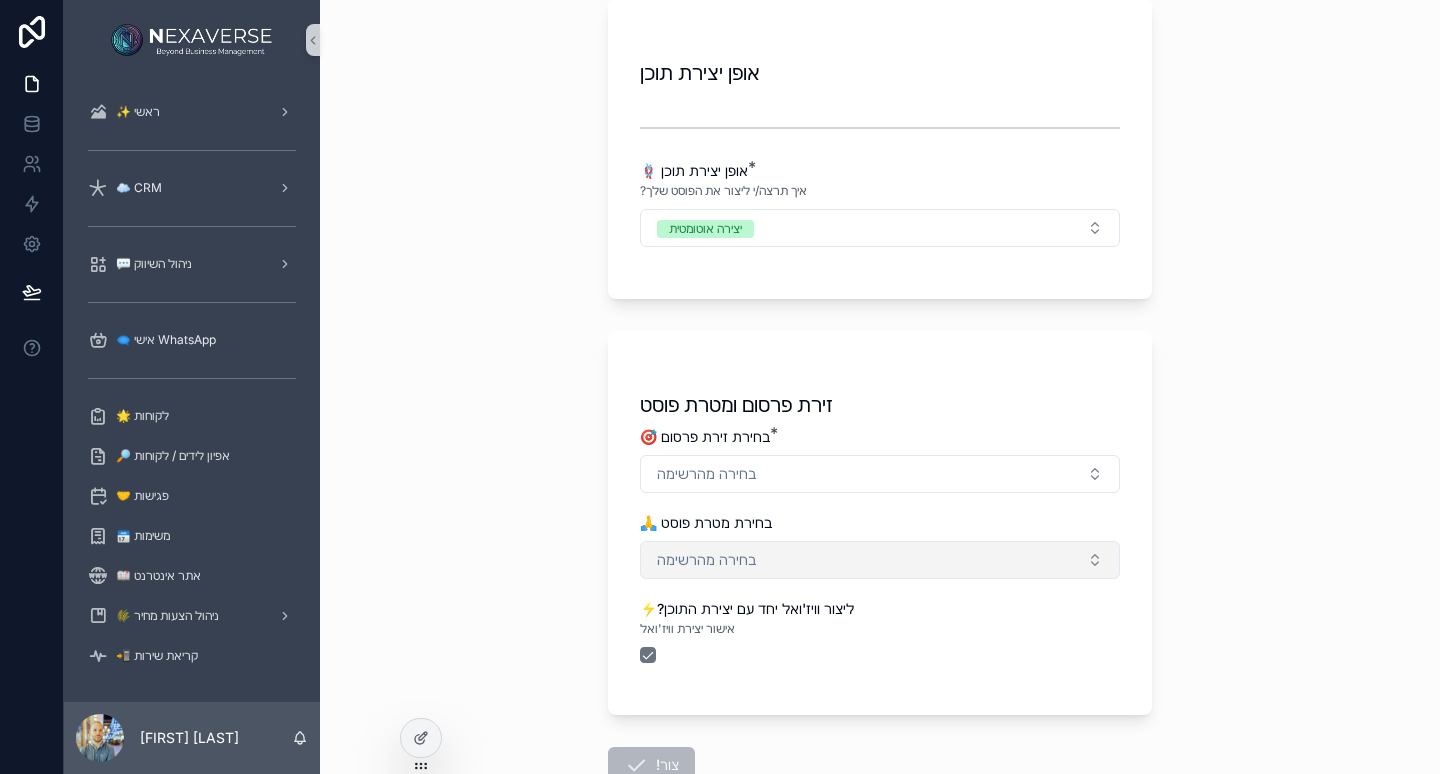 scroll, scrollTop: 1102, scrollLeft: 0, axis: vertical 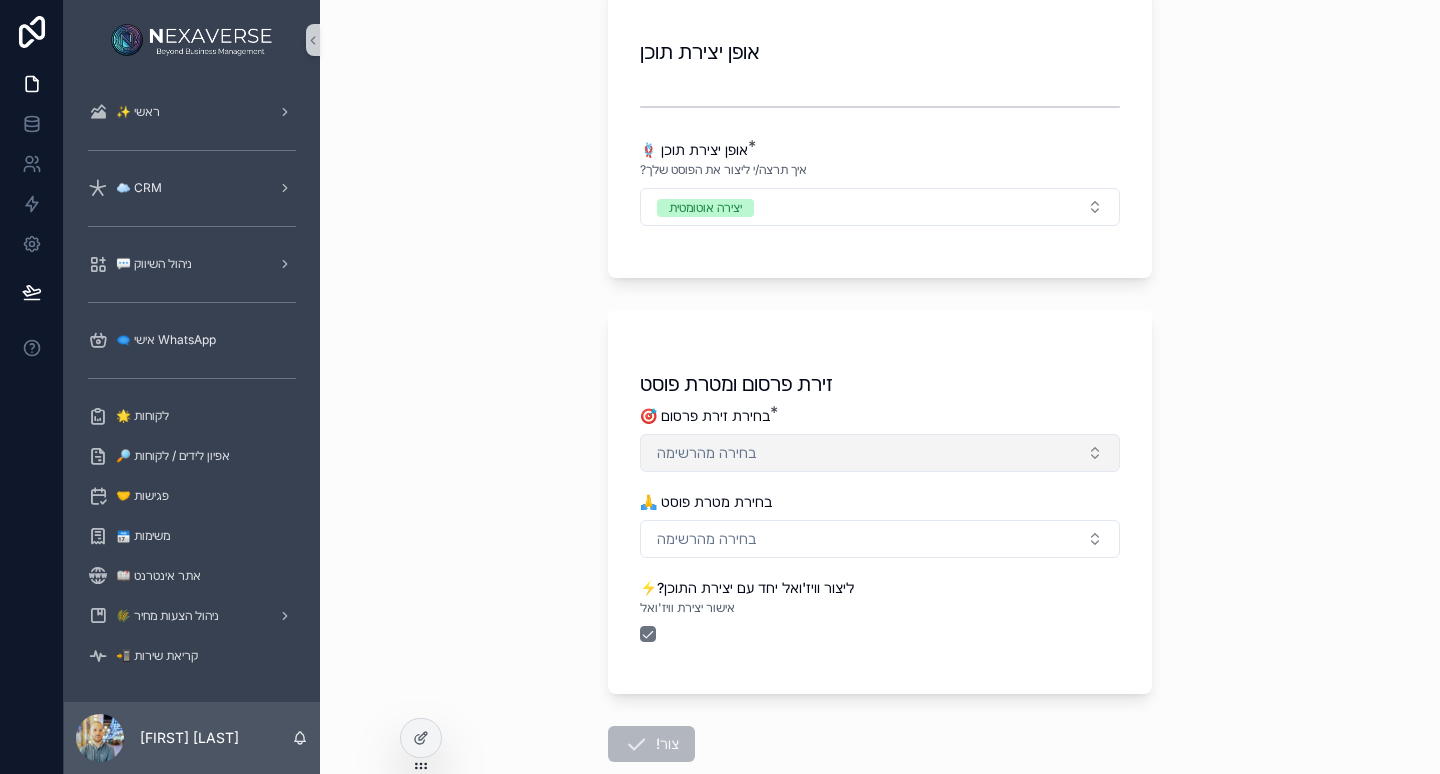 click on "בחירה מהרשימה" at bounding box center (880, 453) 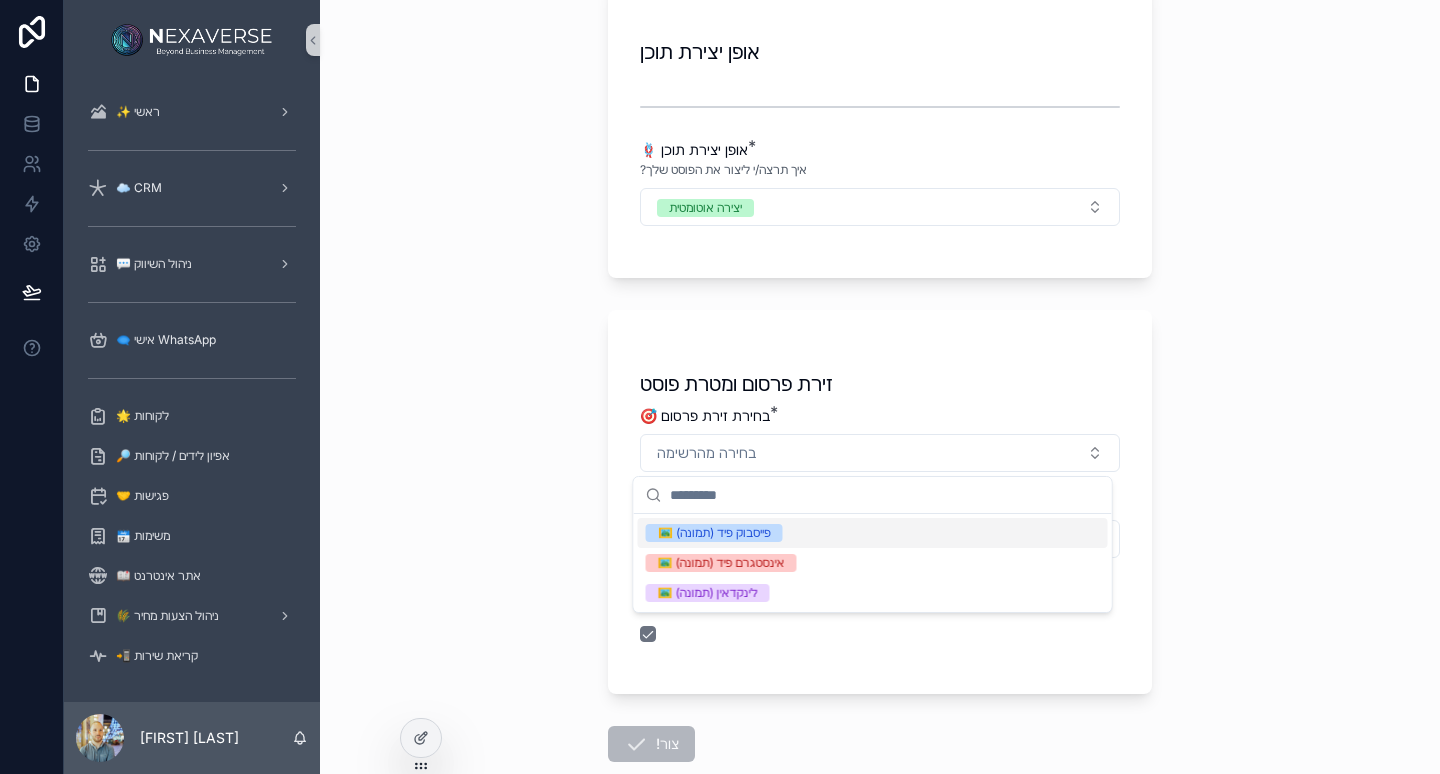 click on "🖼️ פייסבוק פיד (תמונה)" at bounding box center [714, 533] 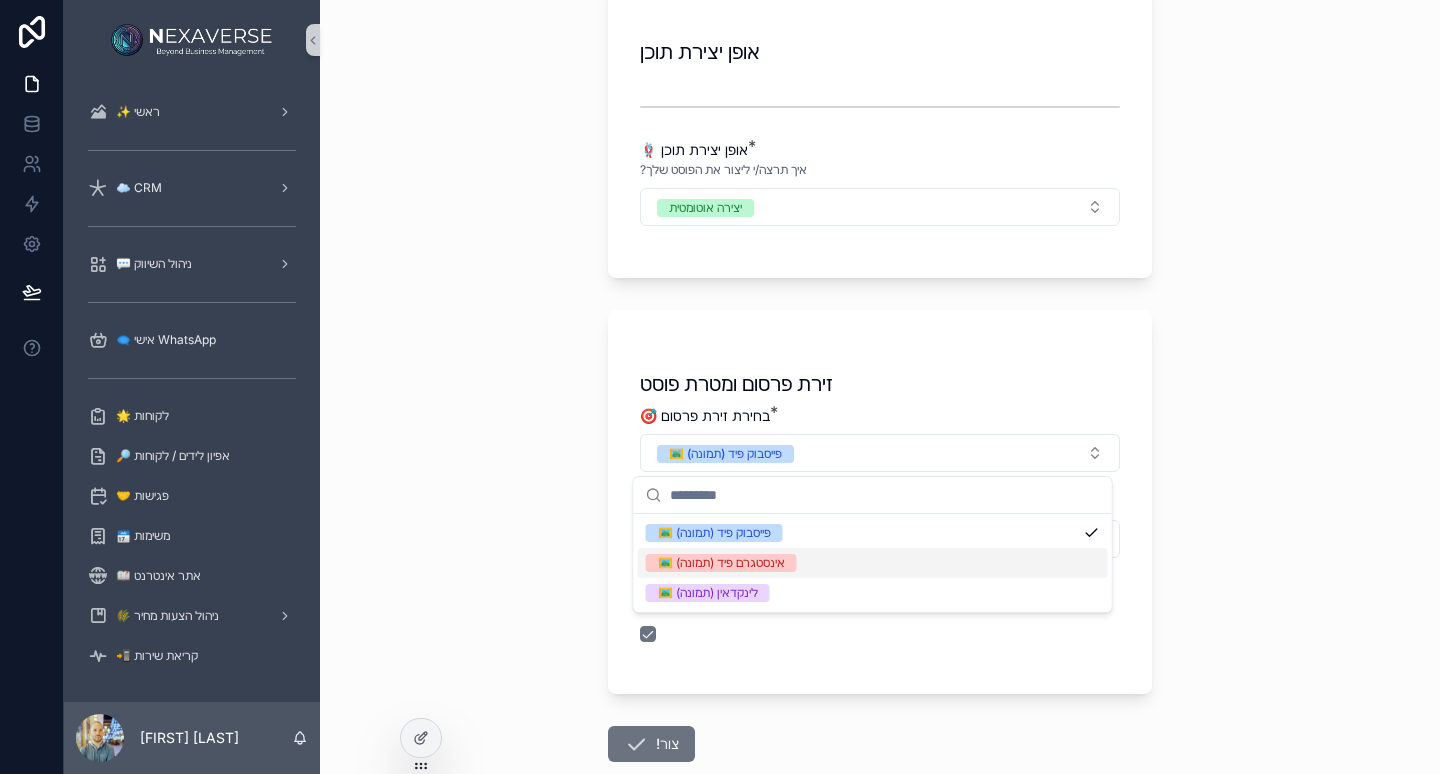 click on "🖼️ אינסטגרם פיד (תמונה)" at bounding box center (721, 563) 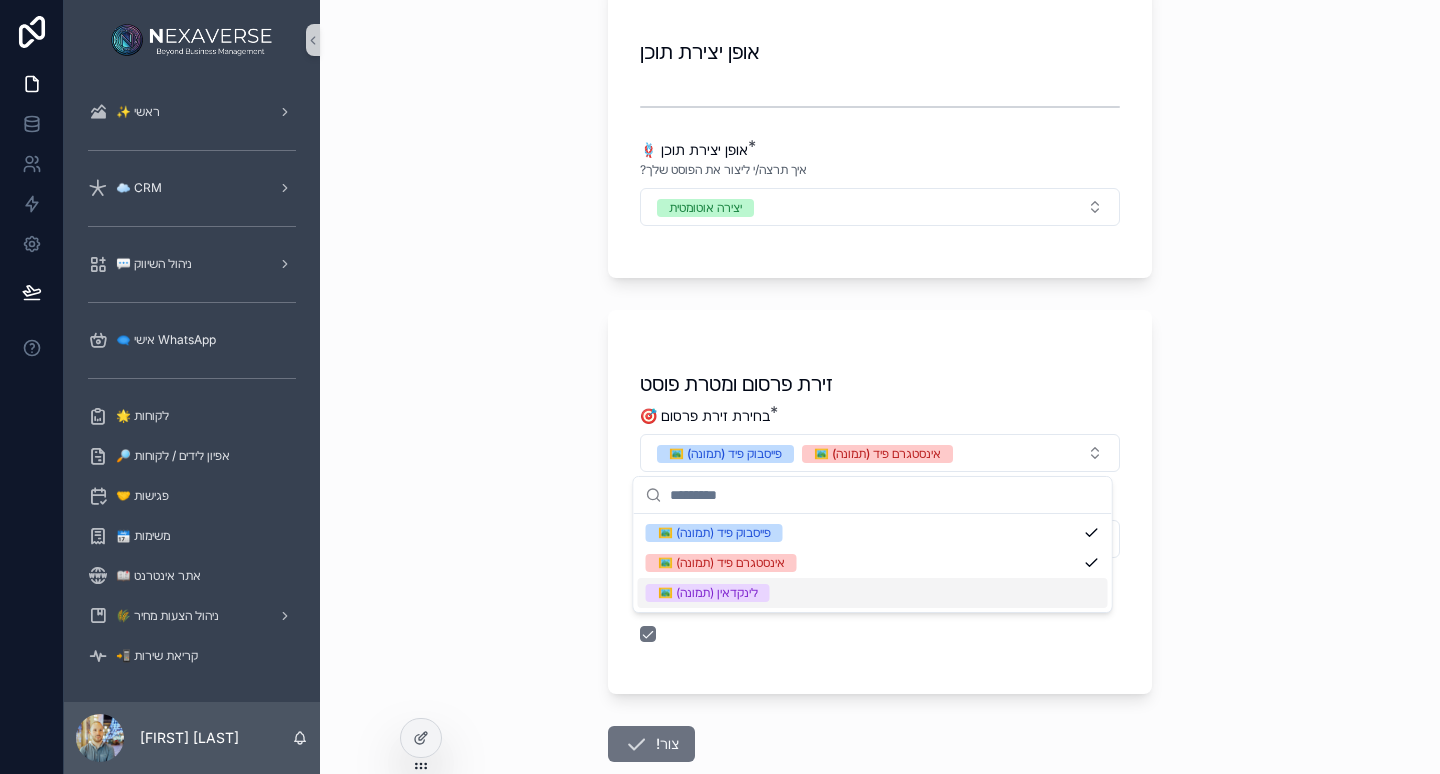click on "🖼️ לינקדאין (תמונה)" at bounding box center [708, 593] 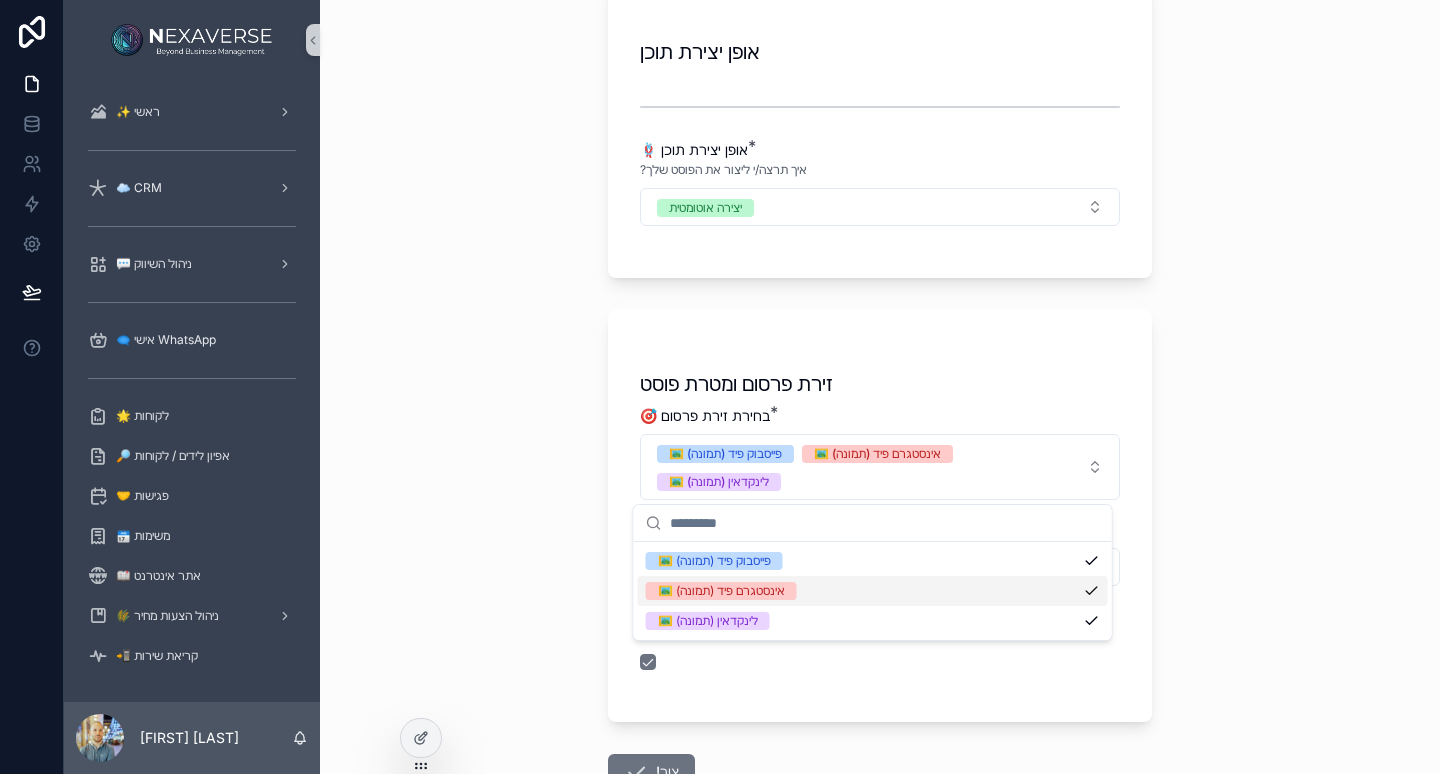 click on "🖼️ אינסטגרם פיד (תמונה)" at bounding box center [721, 591] 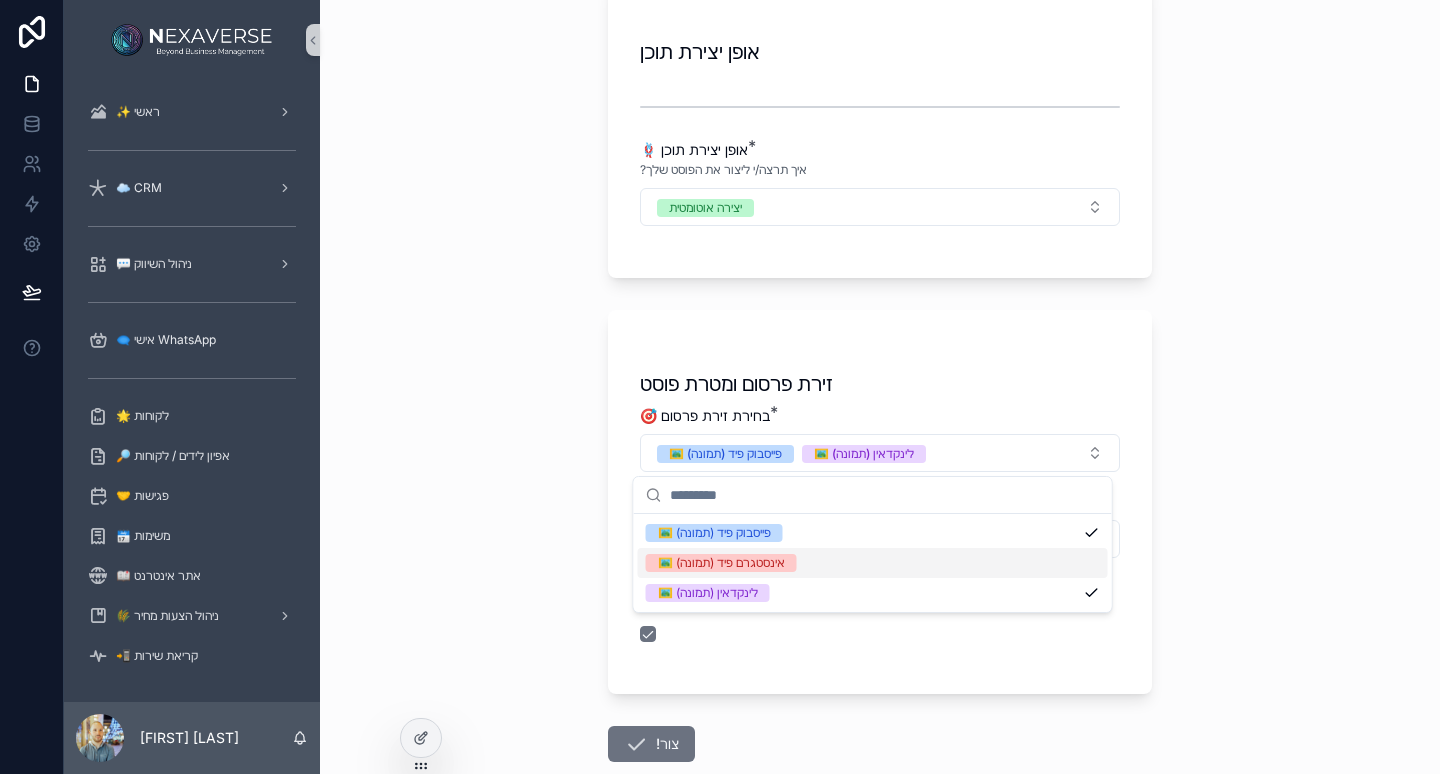 click on "מהו Xano? המדריך המקיף לבסיס הנתונים העתידני שמחליף את Airtable, 🙏 פורסם, [DATE] כלי האוטומציה החכם לעסקים n8n הכירו את, 🙏 פורסם, [DATE] ניהול פרויקטים בעמותות: הדרך להובלת הצלחה חברתית, 🙏 פורסם, [DATE] New אופן יצירת תוכן * * !צור" at bounding box center (880, 387) 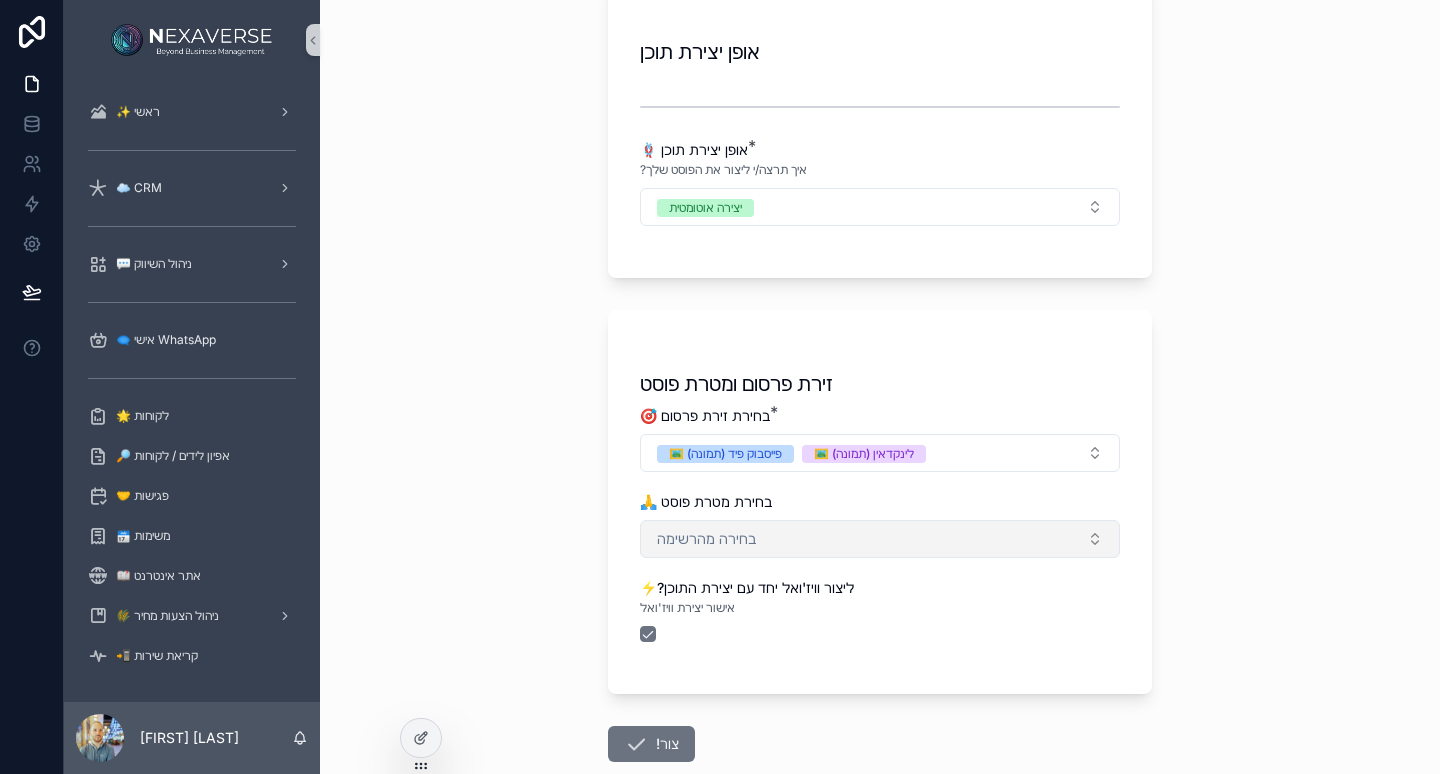 click on "בחירה מהרשימה" at bounding box center [880, 539] 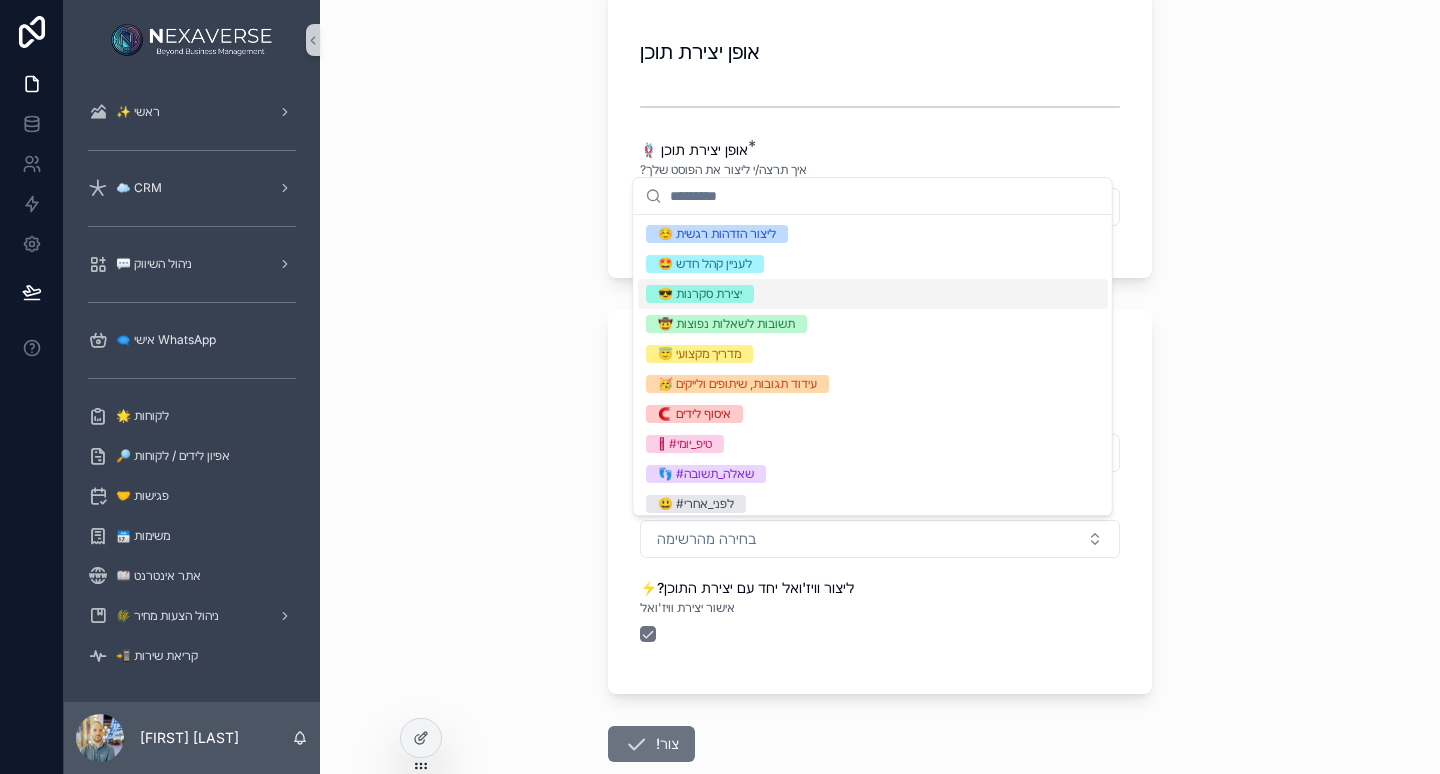 click on "😎 יצירת סקרנות" at bounding box center [873, 294] 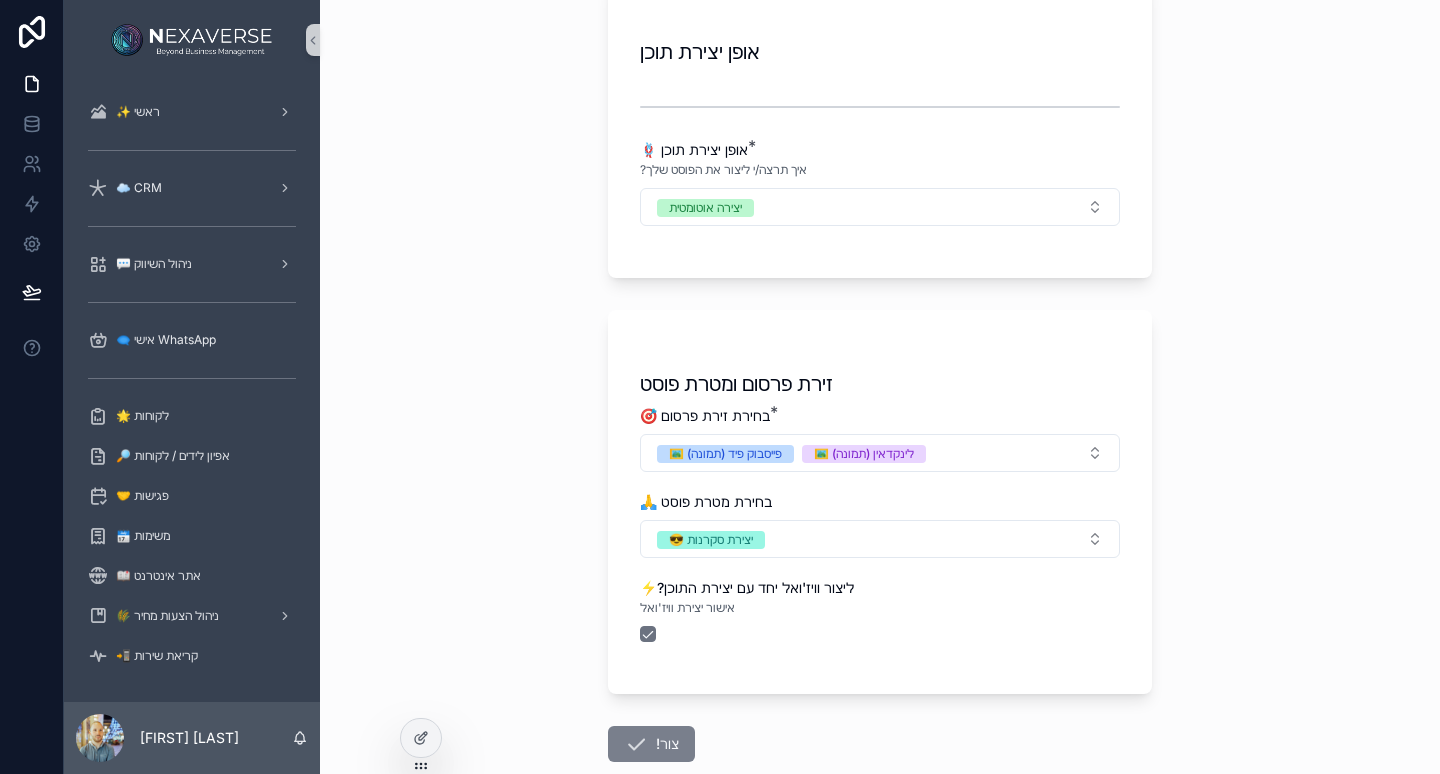 click at bounding box center (636, 744) 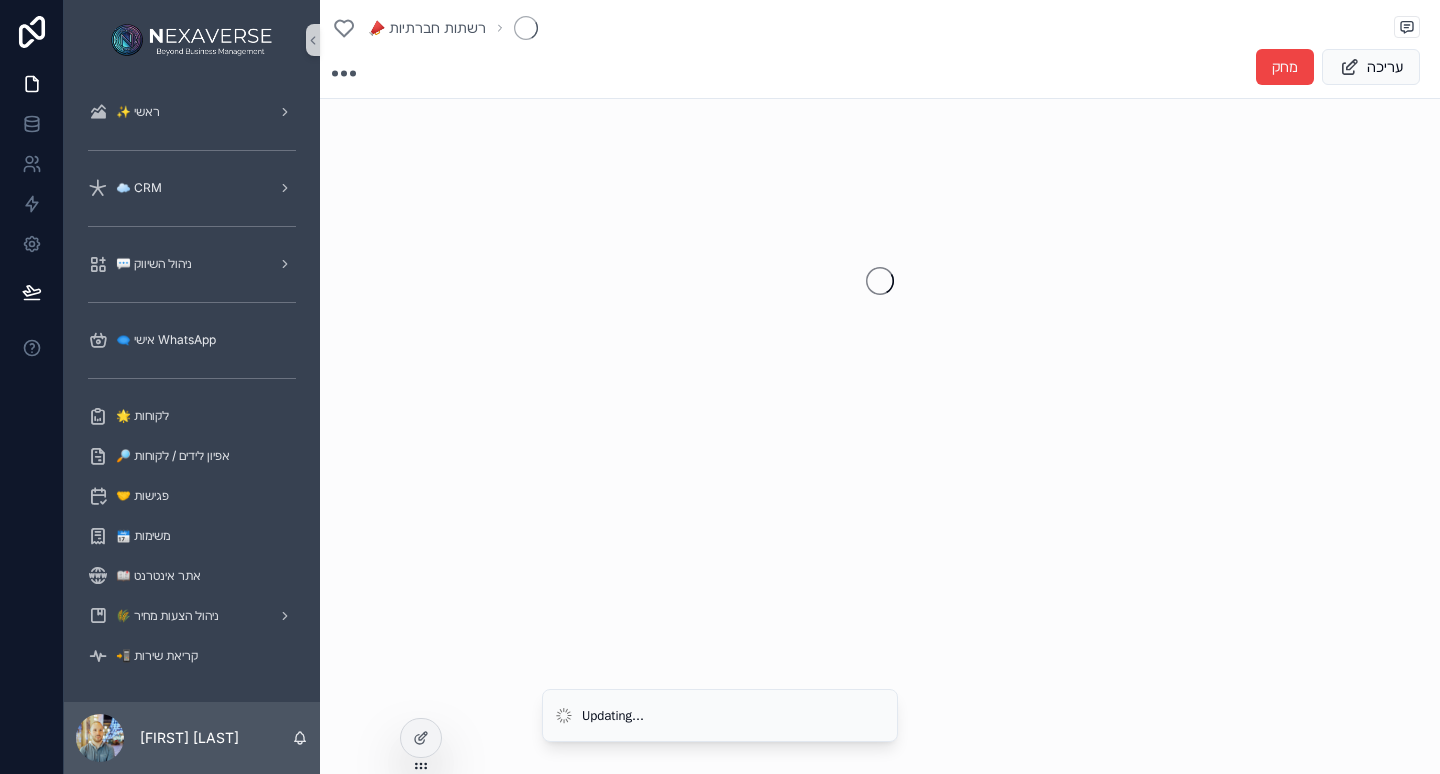 scroll, scrollTop: 0, scrollLeft: 0, axis: both 